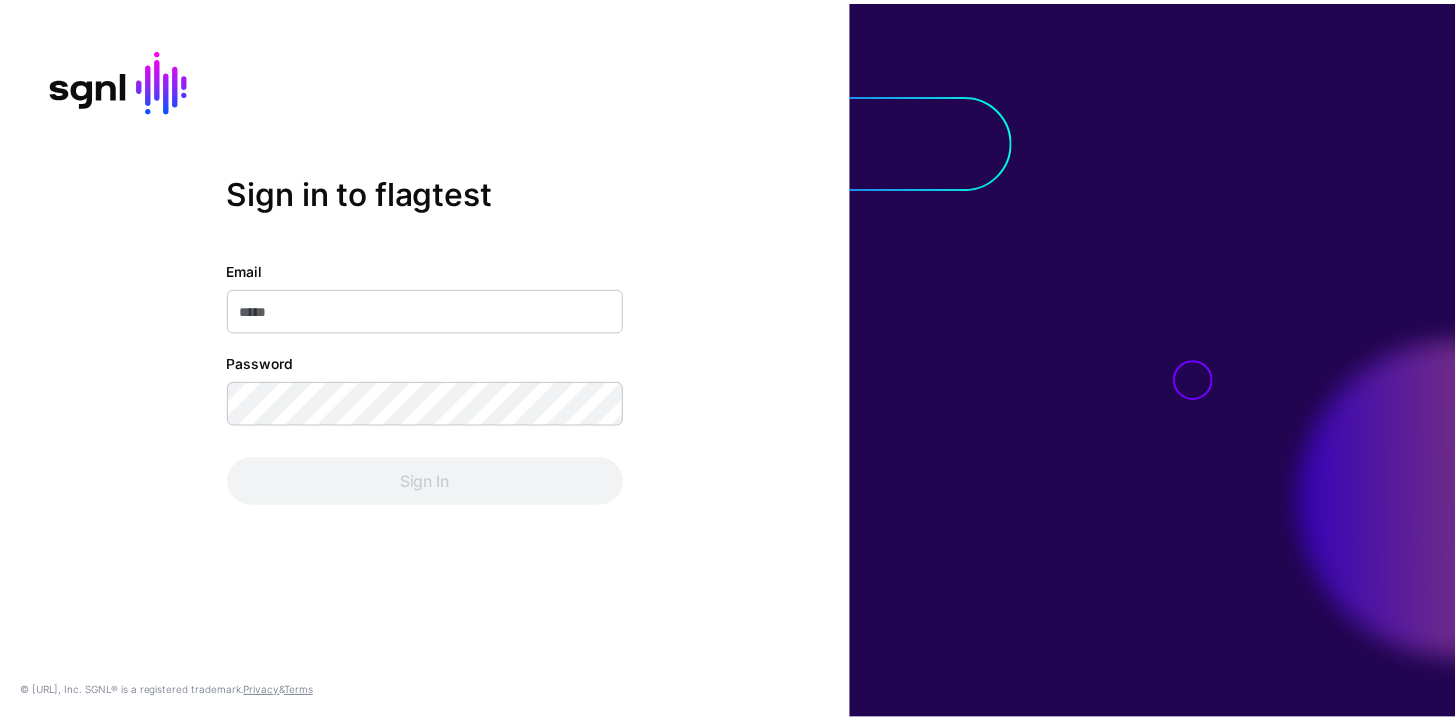 scroll, scrollTop: 0, scrollLeft: 0, axis: both 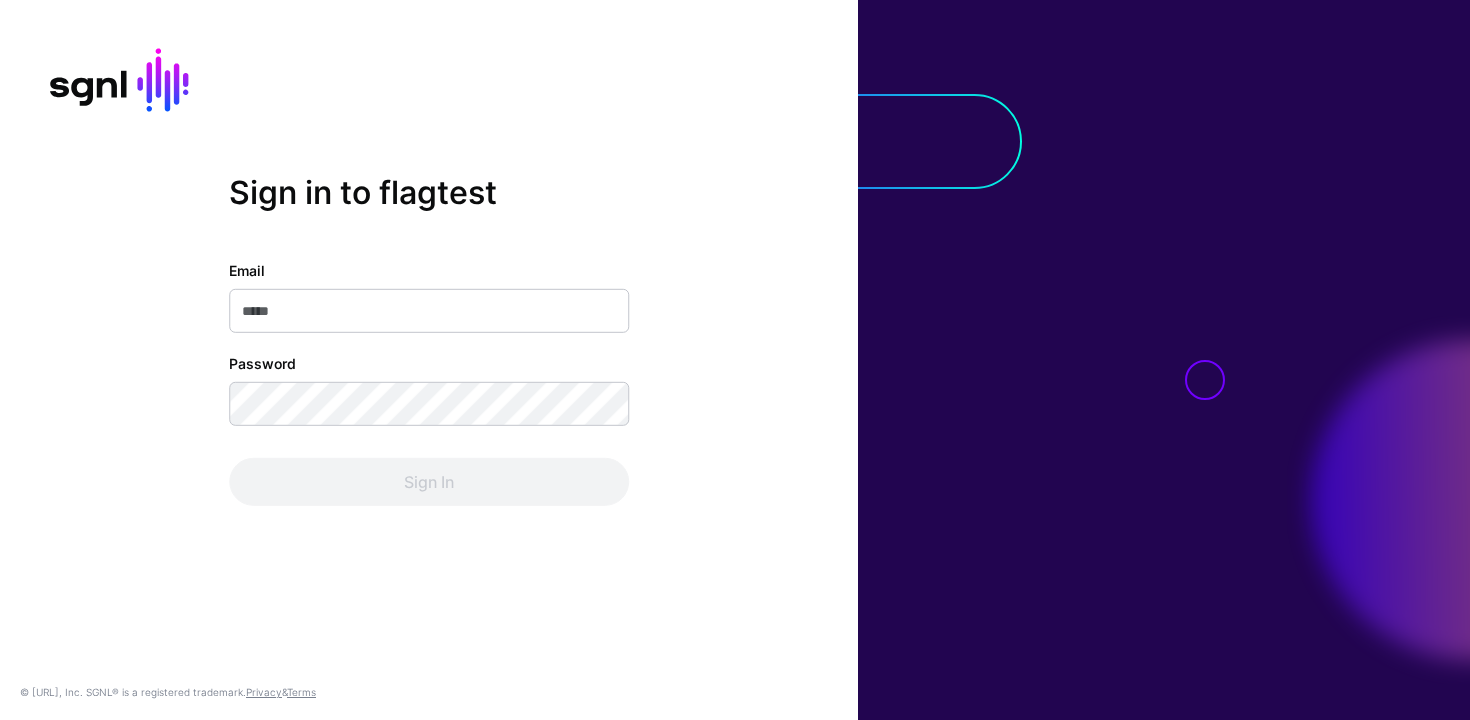 click on "Email" at bounding box center (429, 311) 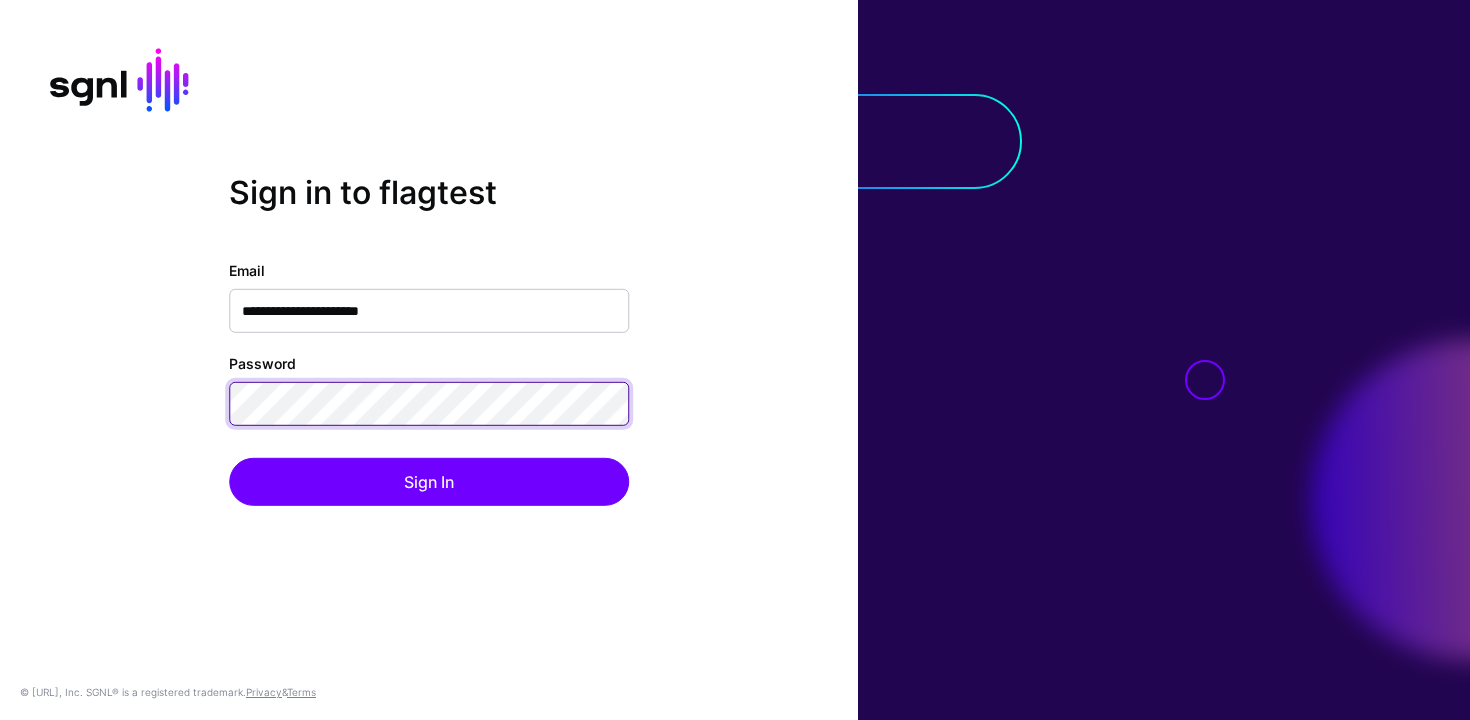 click on "Sign In" 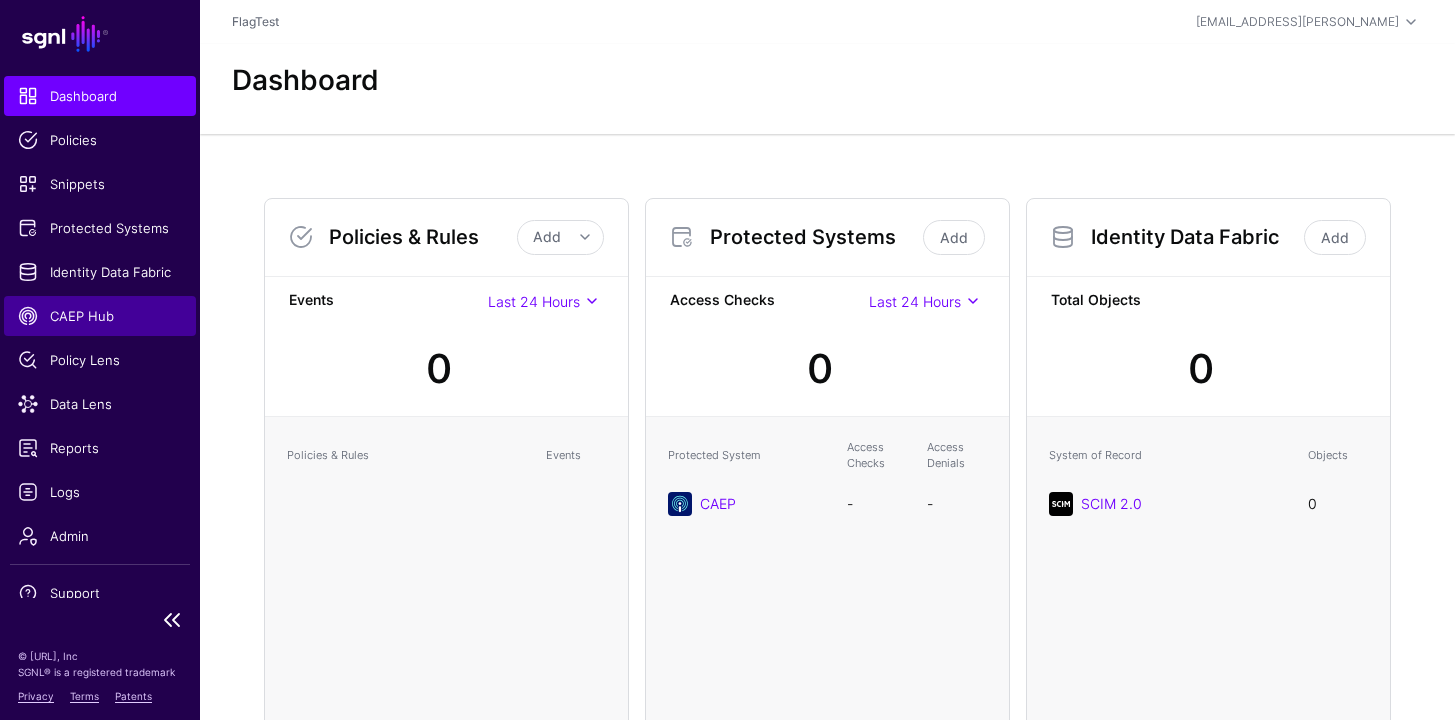 click on "CAEP Hub" 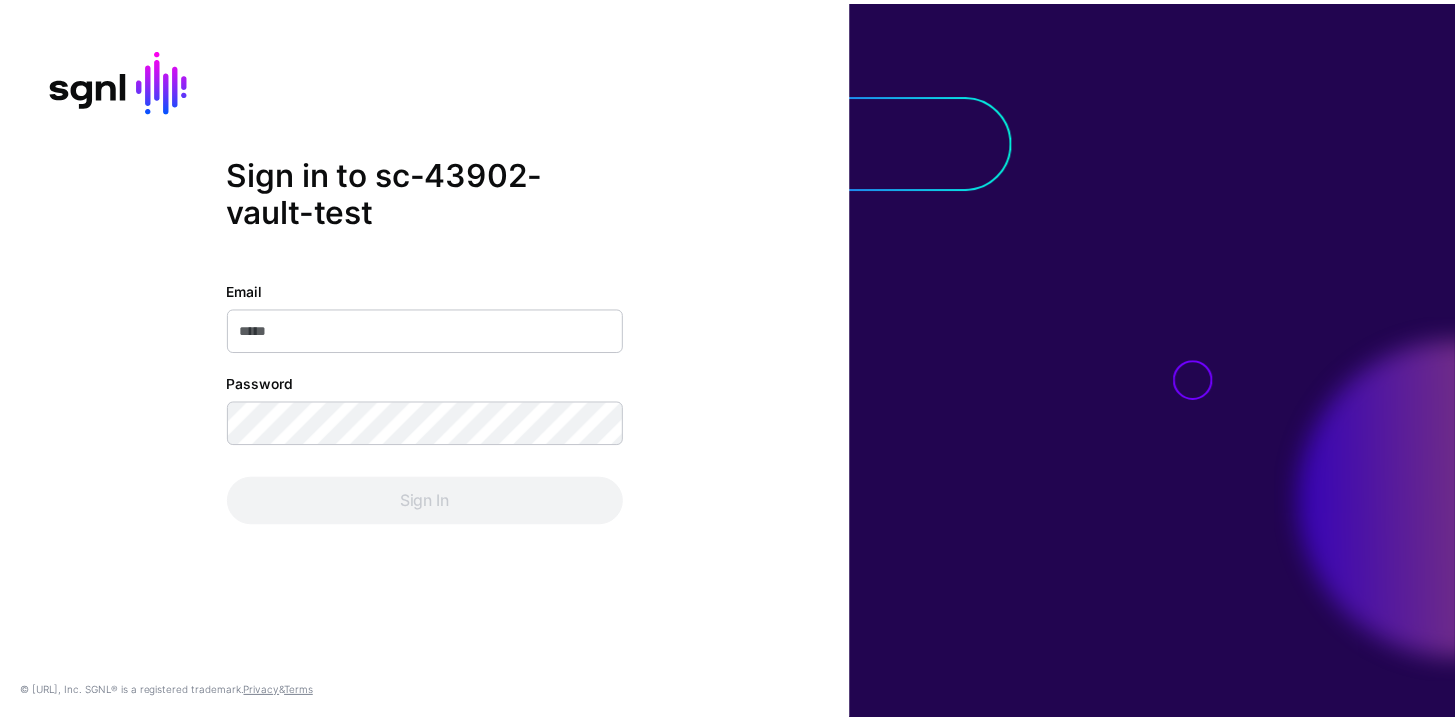 scroll, scrollTop: 0, scrollLeft: 0, axis: both 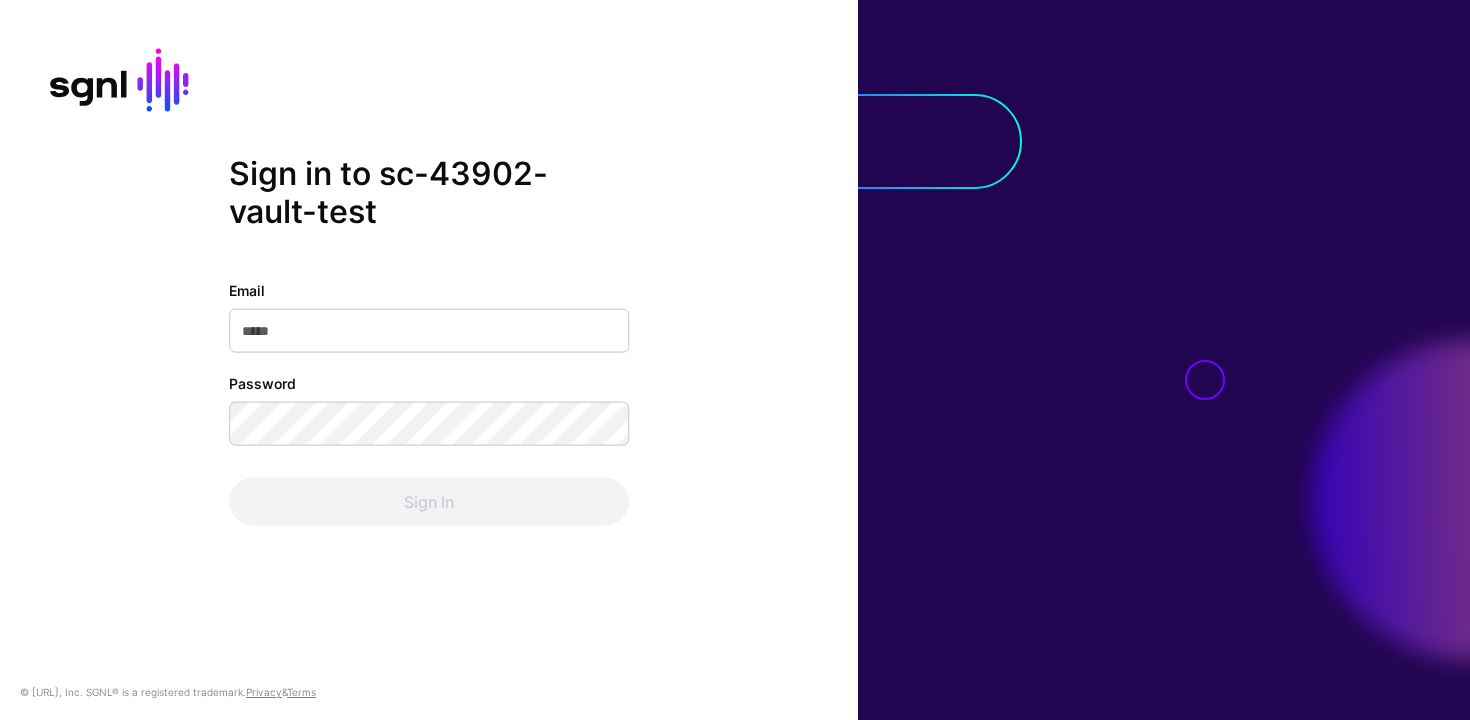 click on "Email" at bounding box center (429, 330) 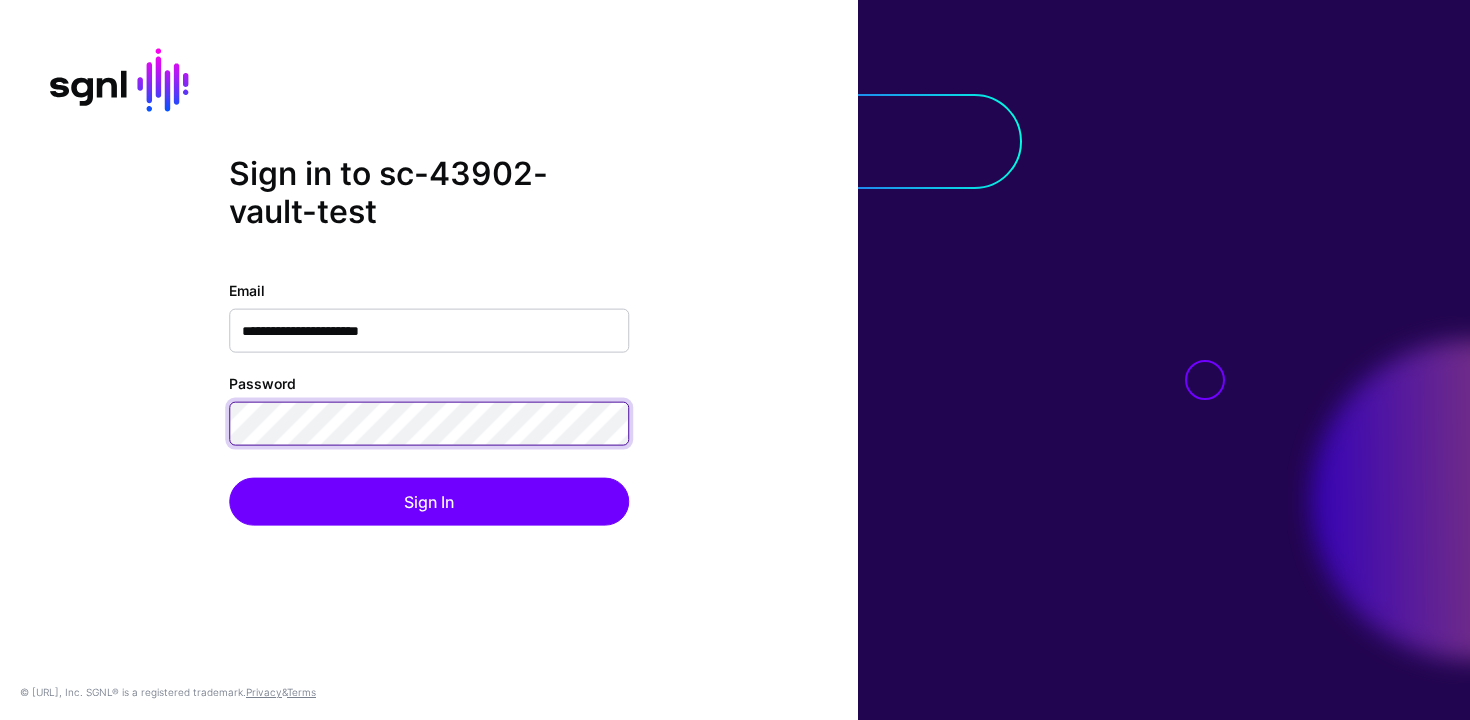 click on "Sign In" 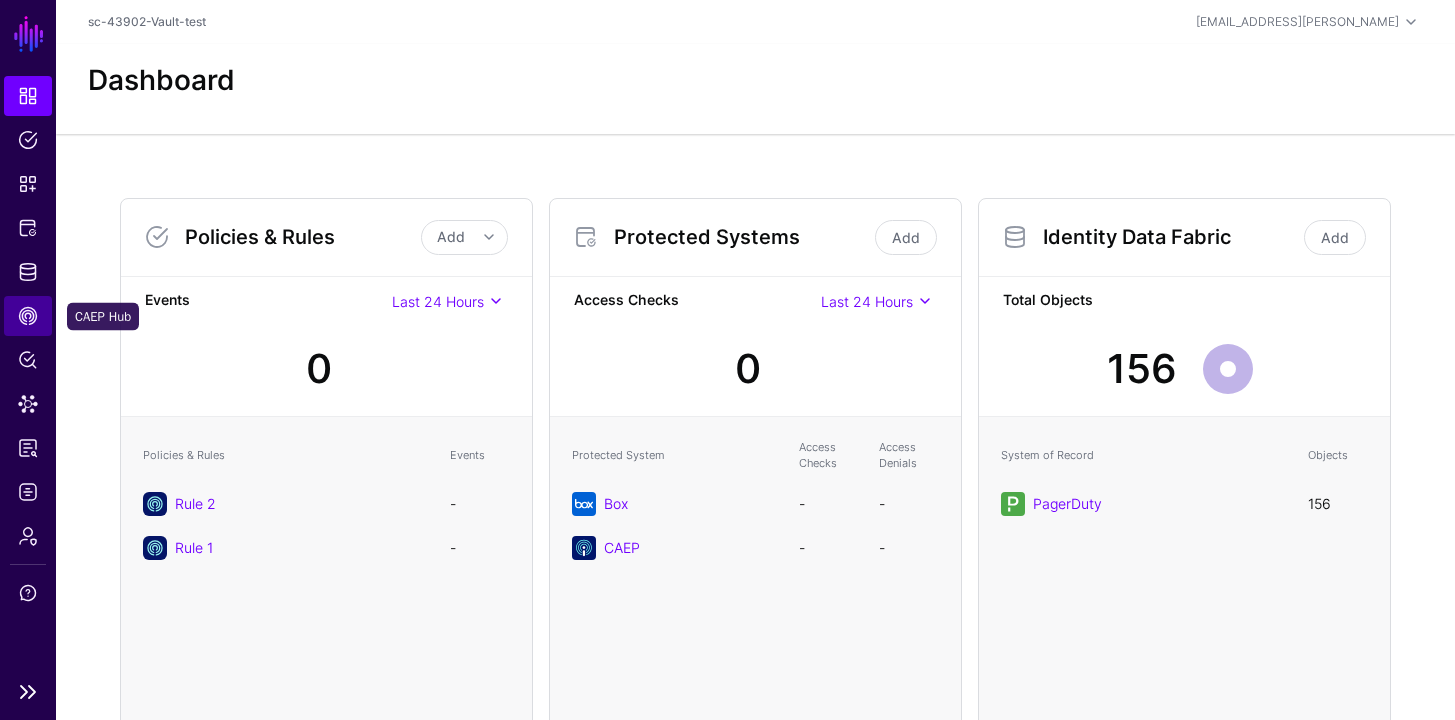 click on "CAEP Hub" 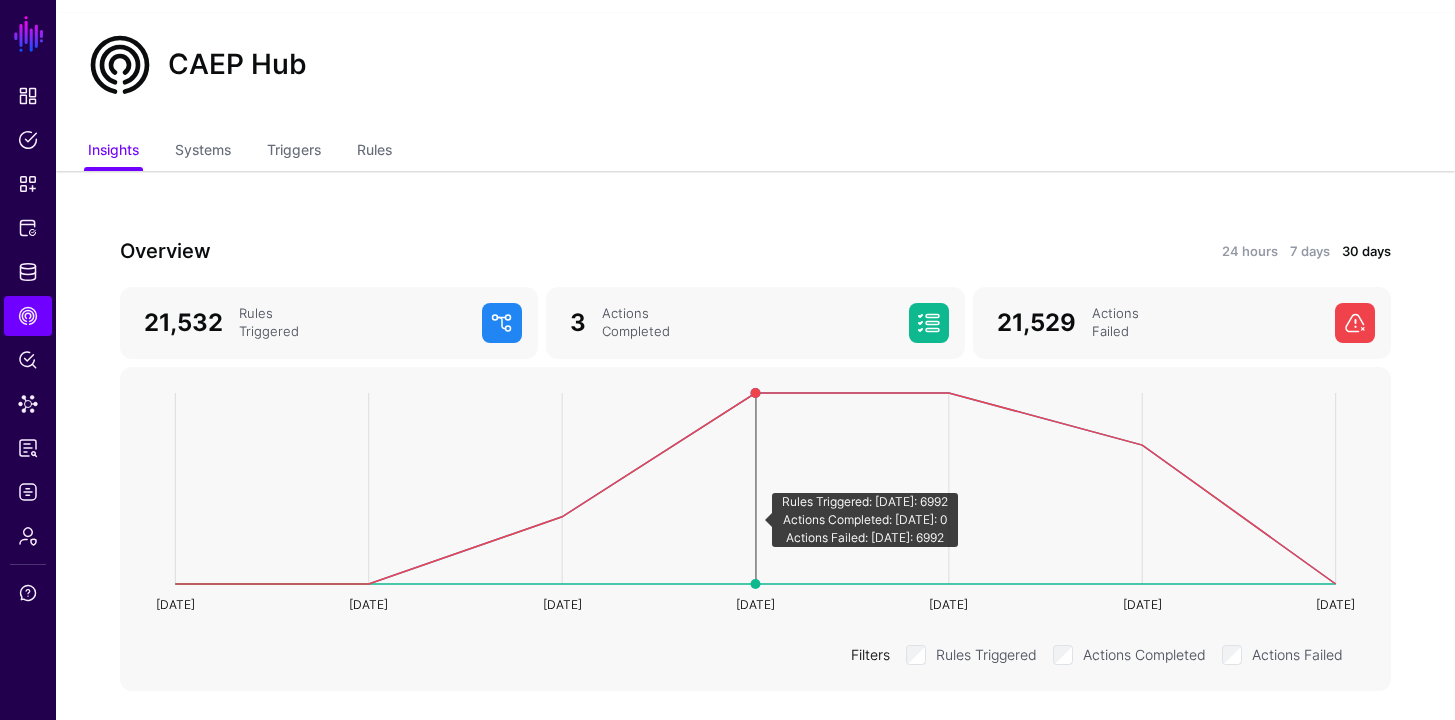 scroll, scrollTop: 45, scrollLeft: 0, axis: vertical 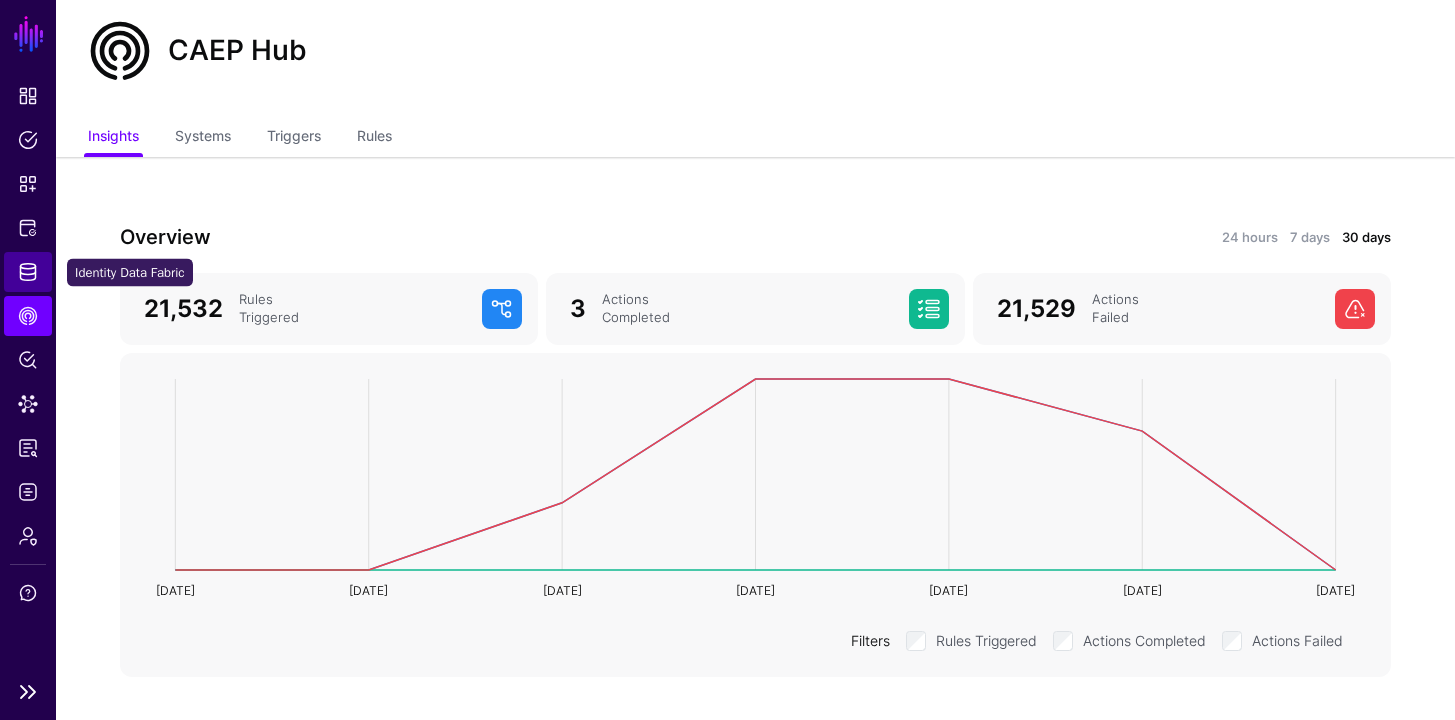click on "Identity Data Fabric" 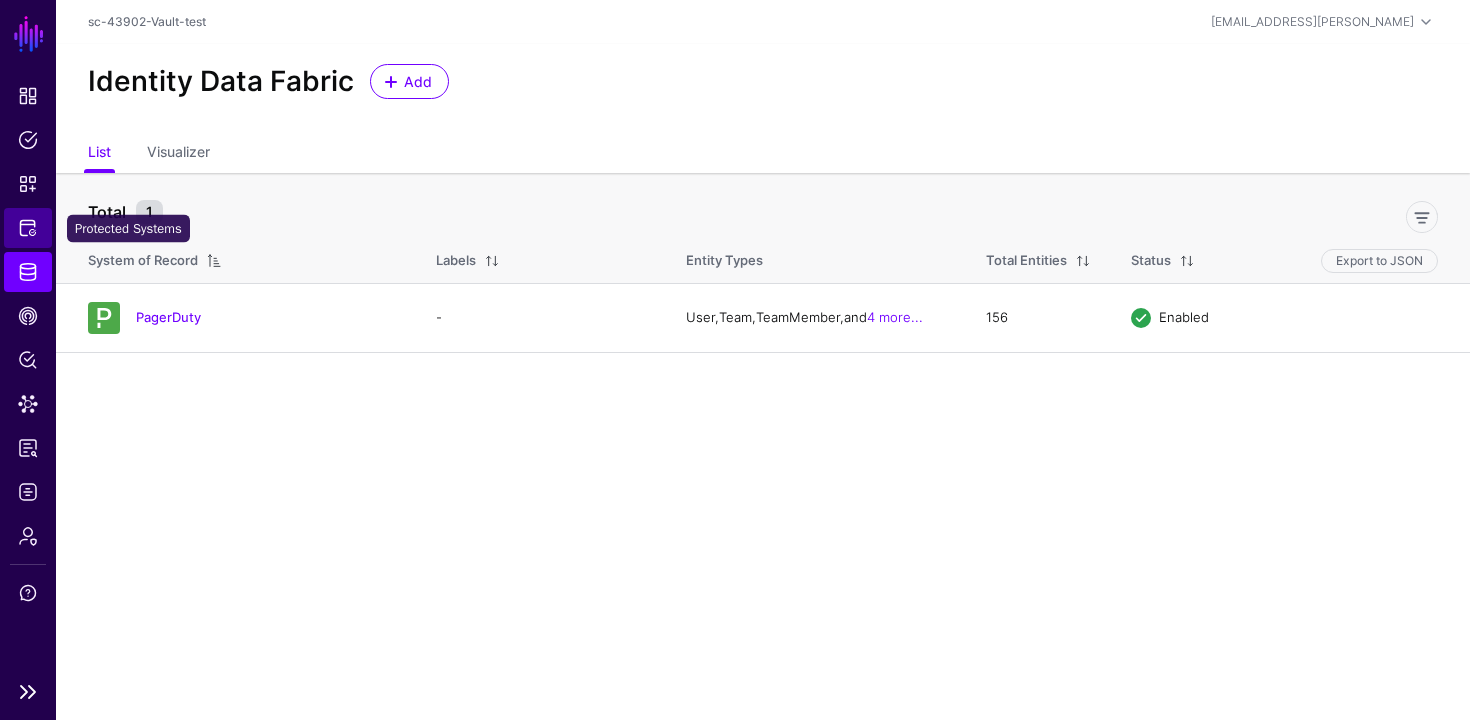 click on "Protected Systems" 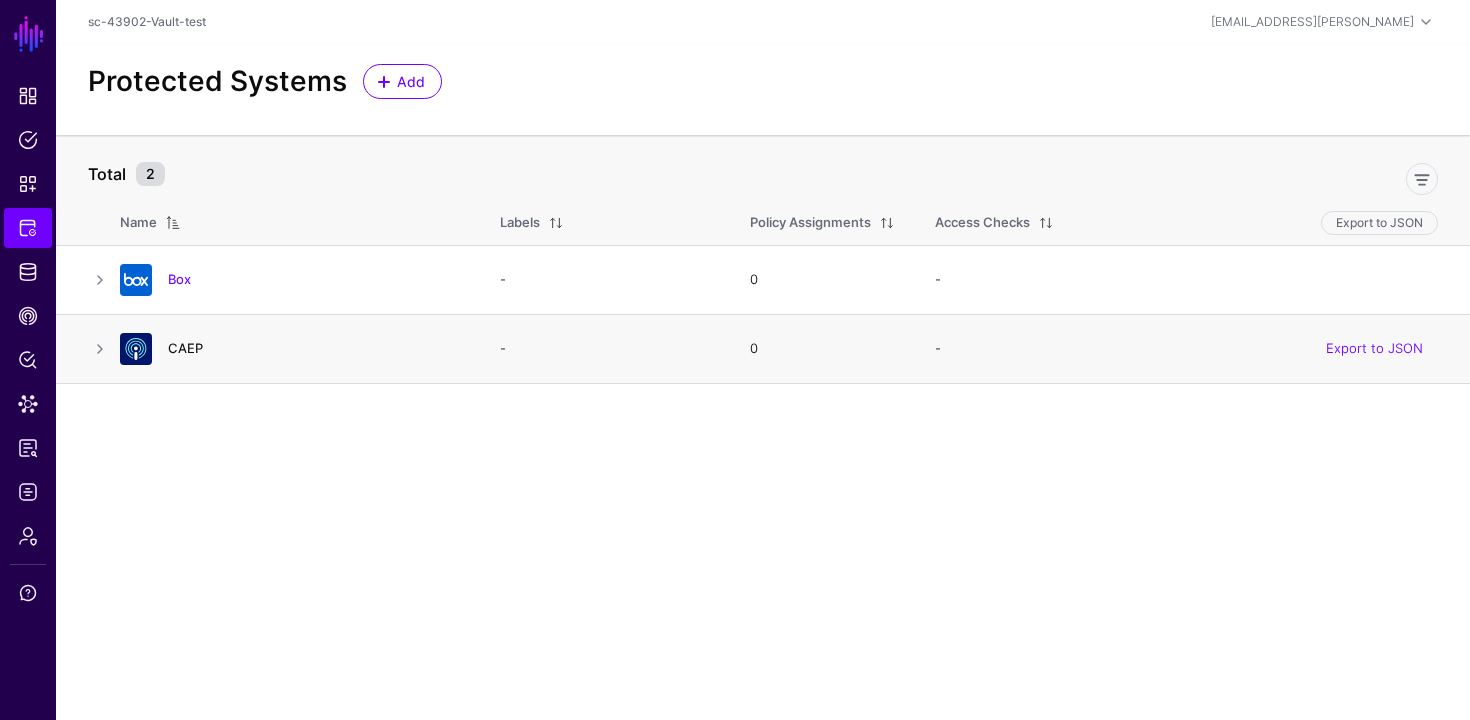 click on "CAEP" 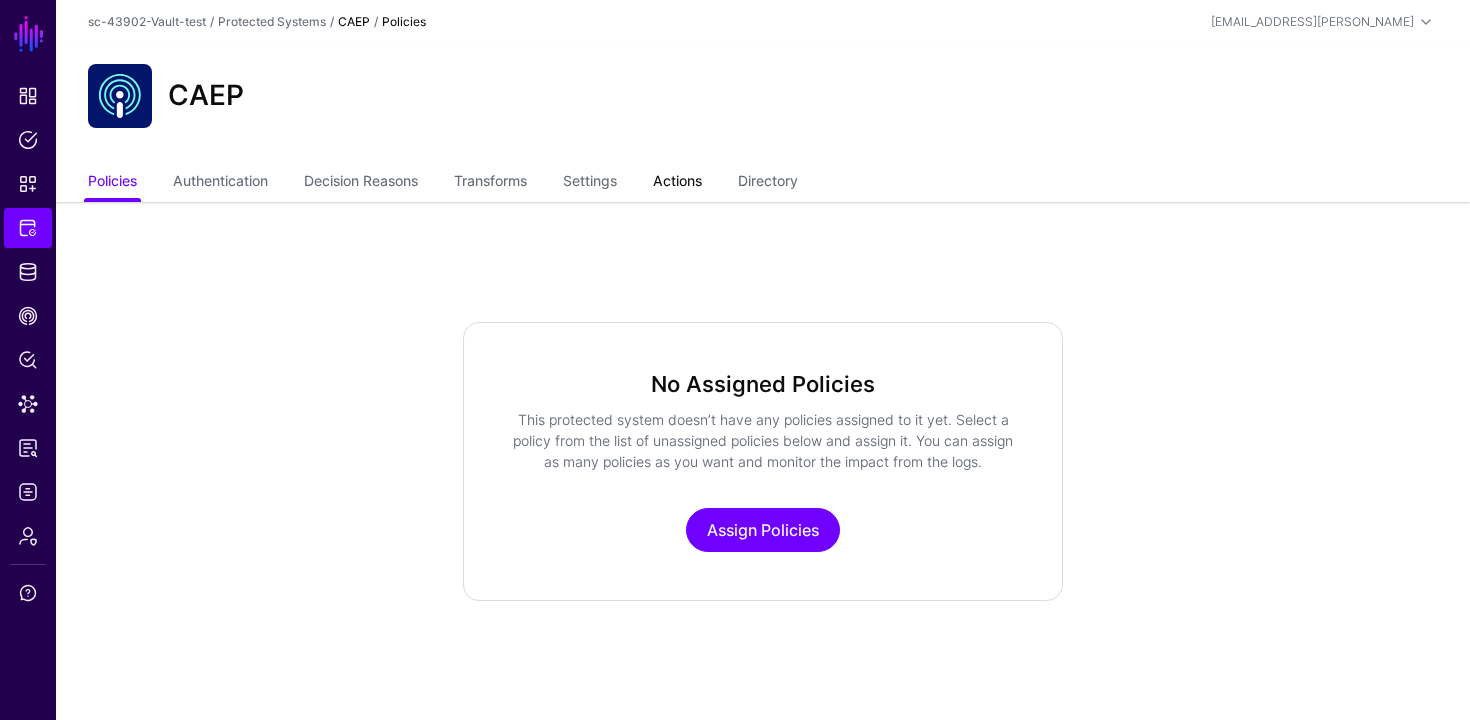 click on "Actions" 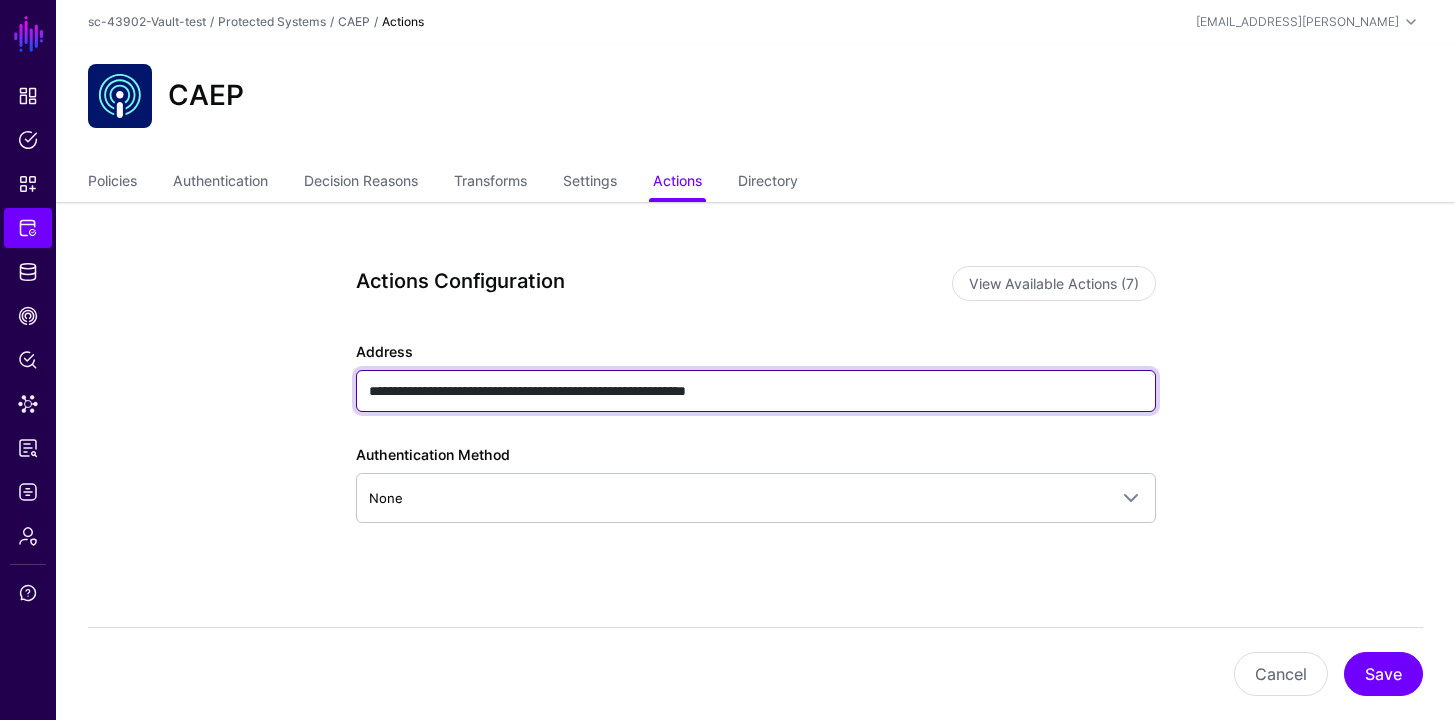 click on "**********" at bounding box center (756, 391) 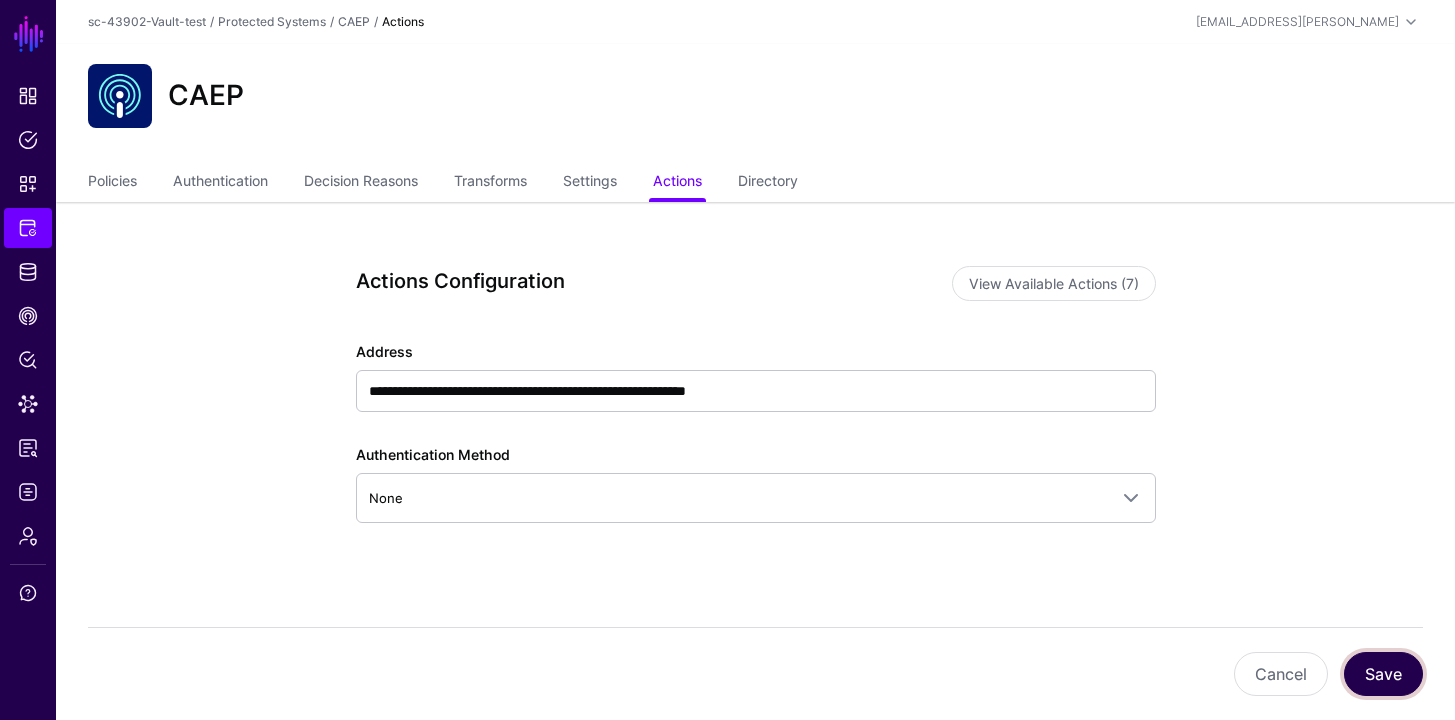 click on "Save" 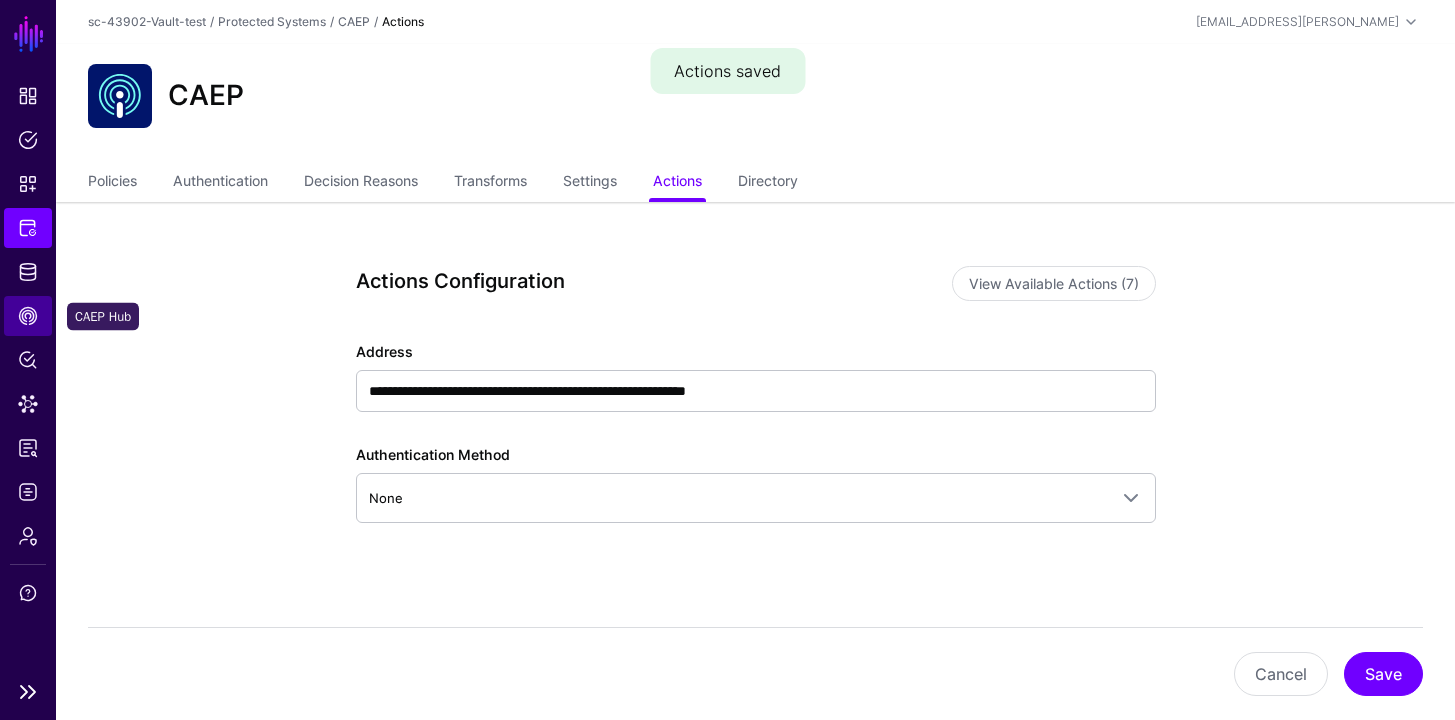click on "CAEP Hub" 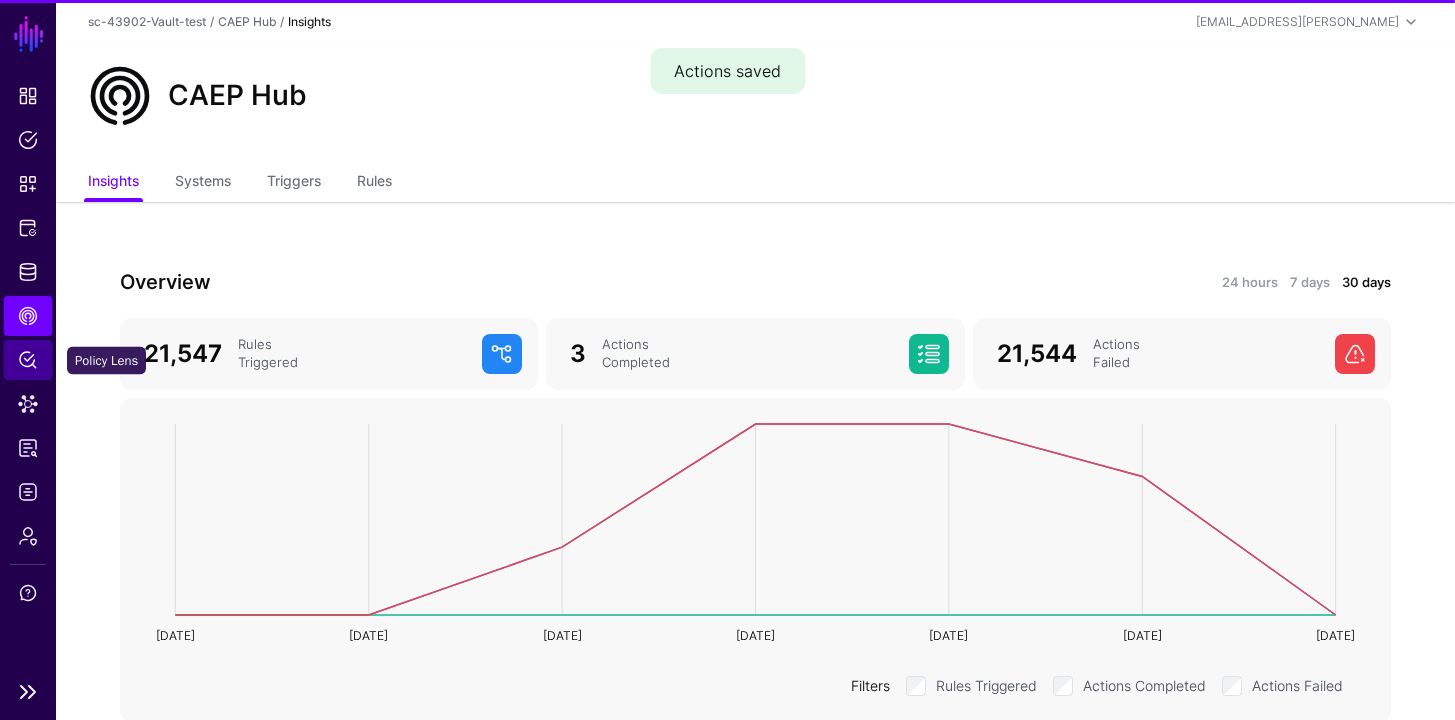click on "Policy Lens" 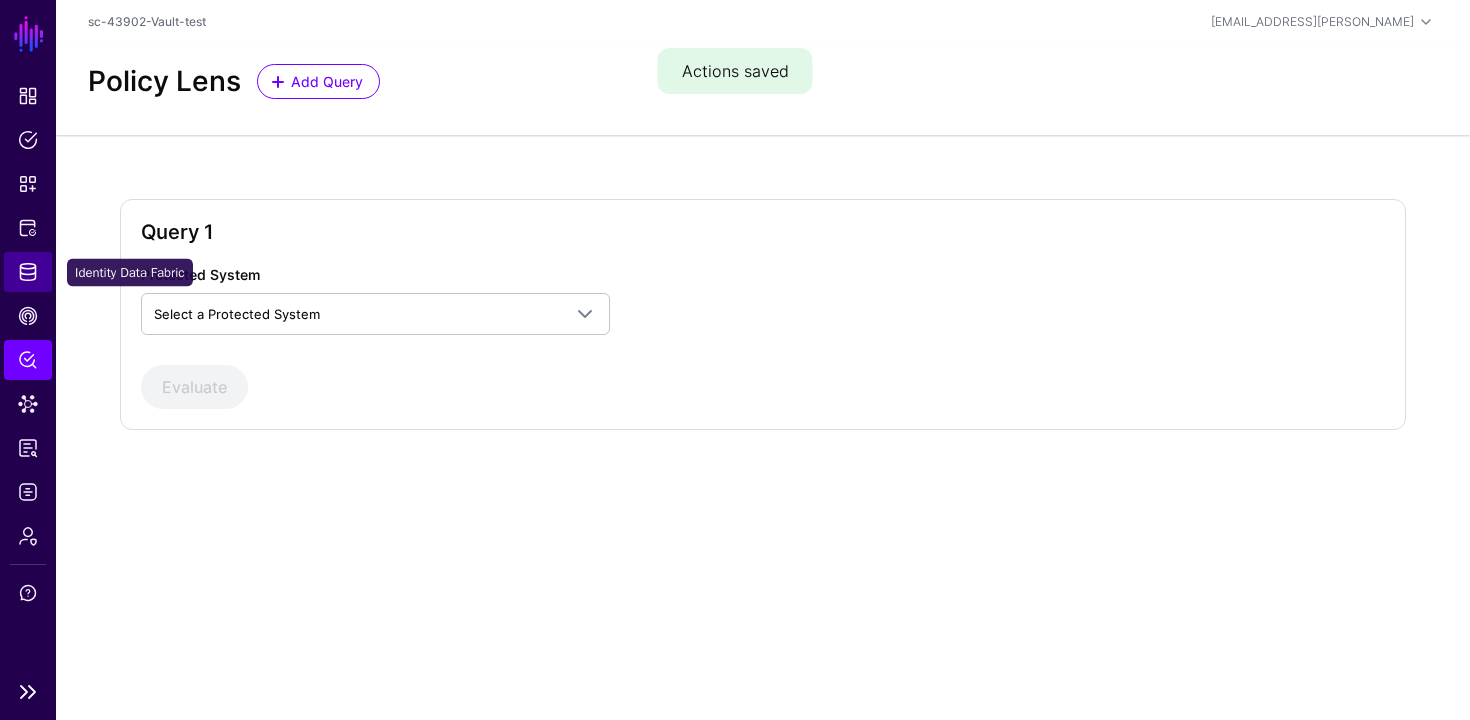 click on "Identity Data Fabric" 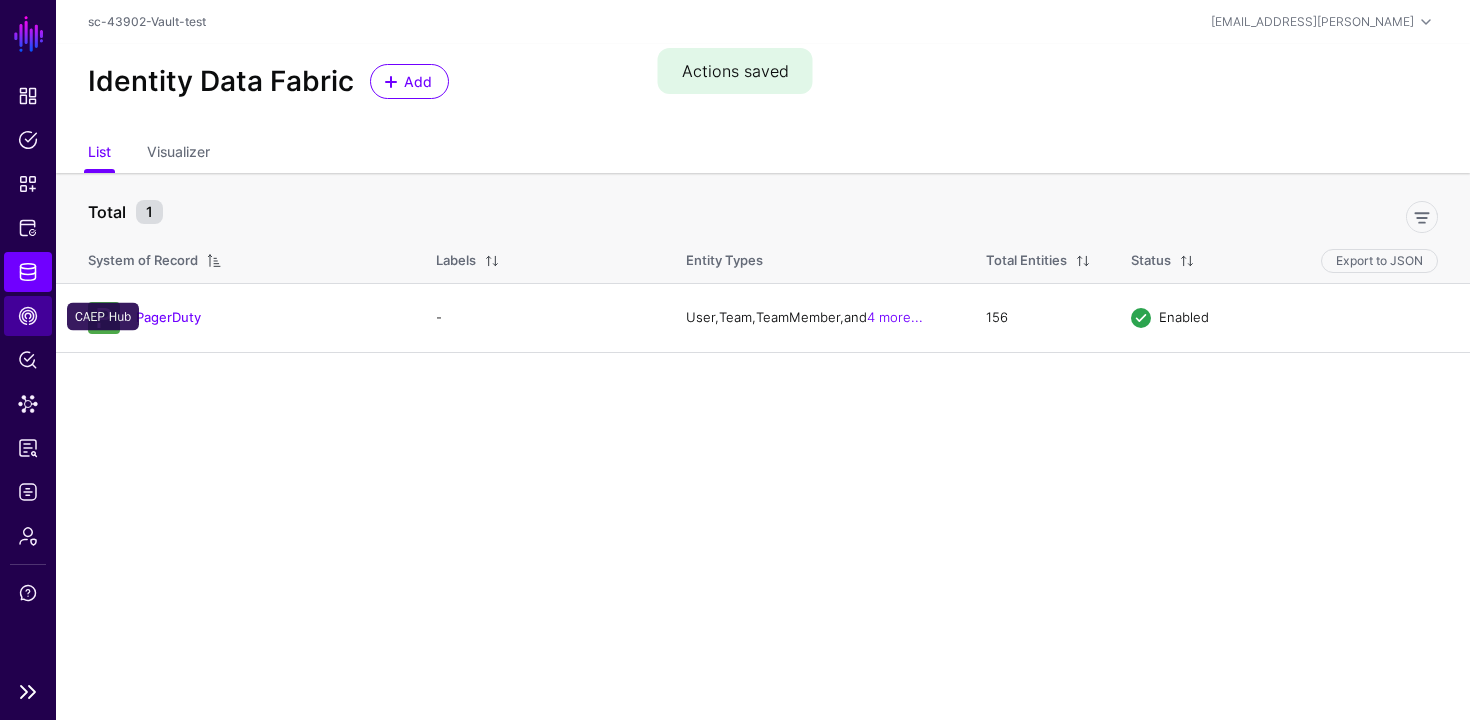 click on "CAEP Hub" 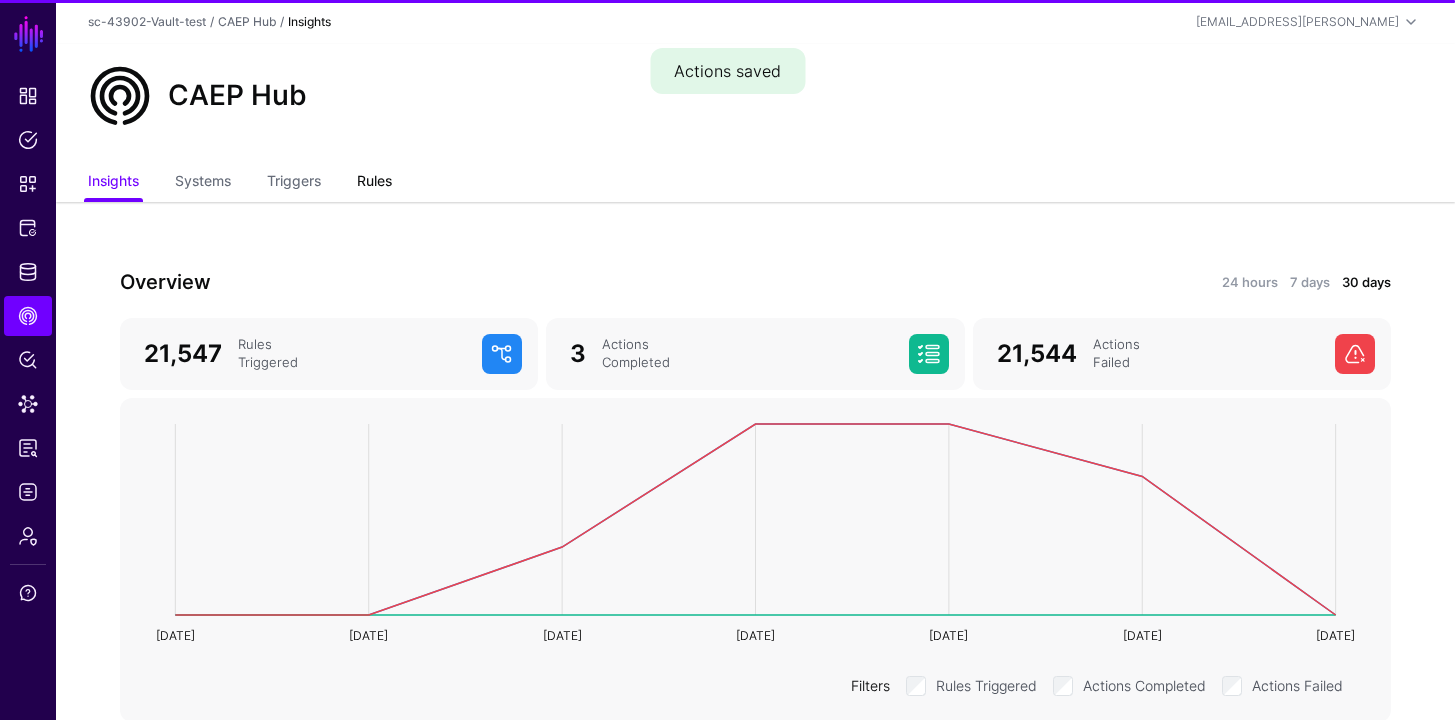click on "Rules" 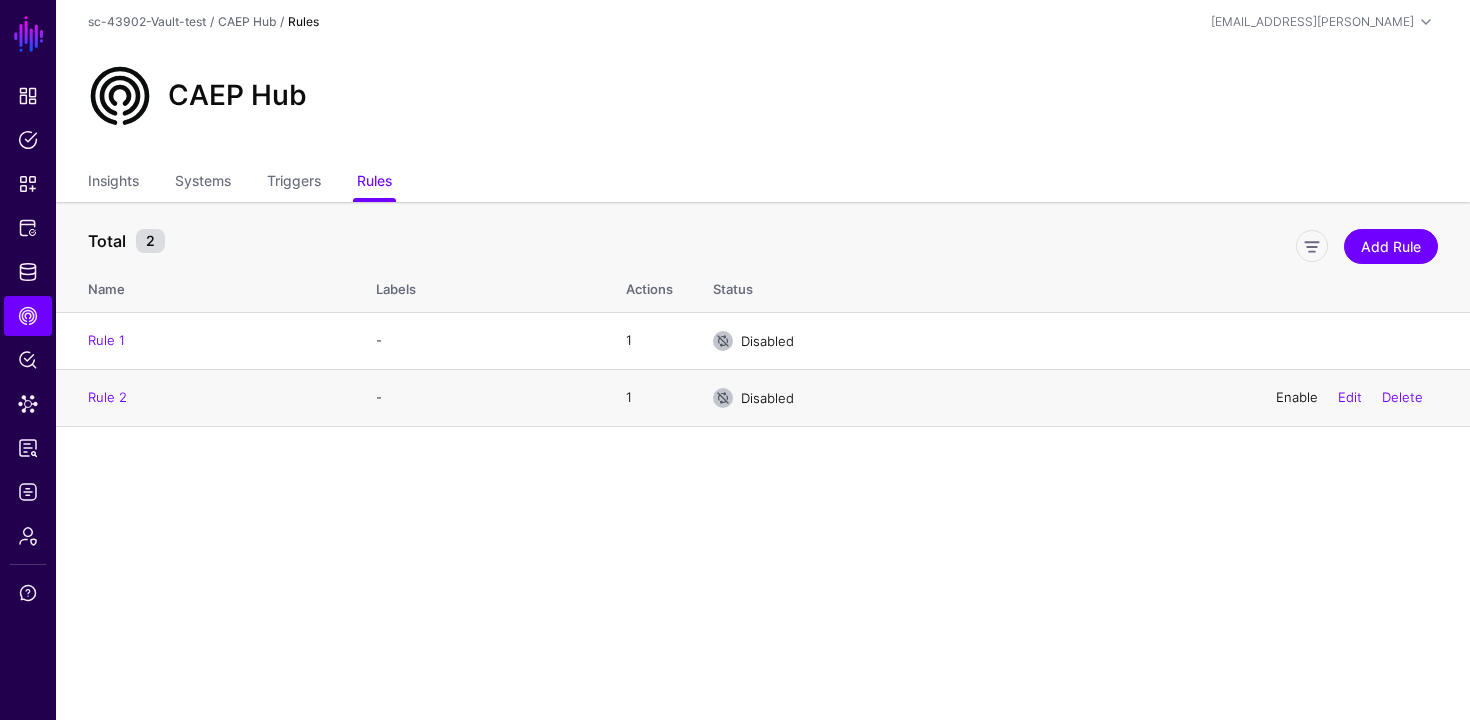click on "Enable" 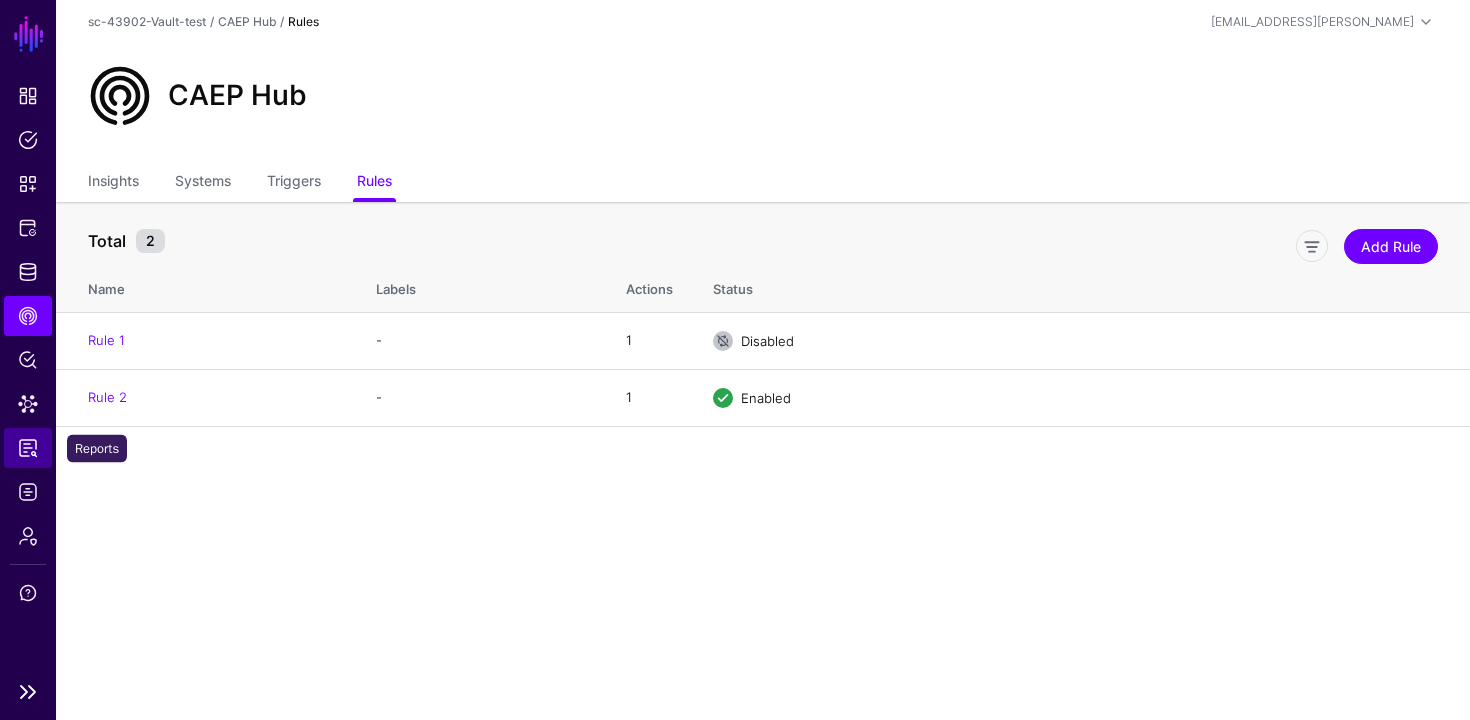 click on "Reports" 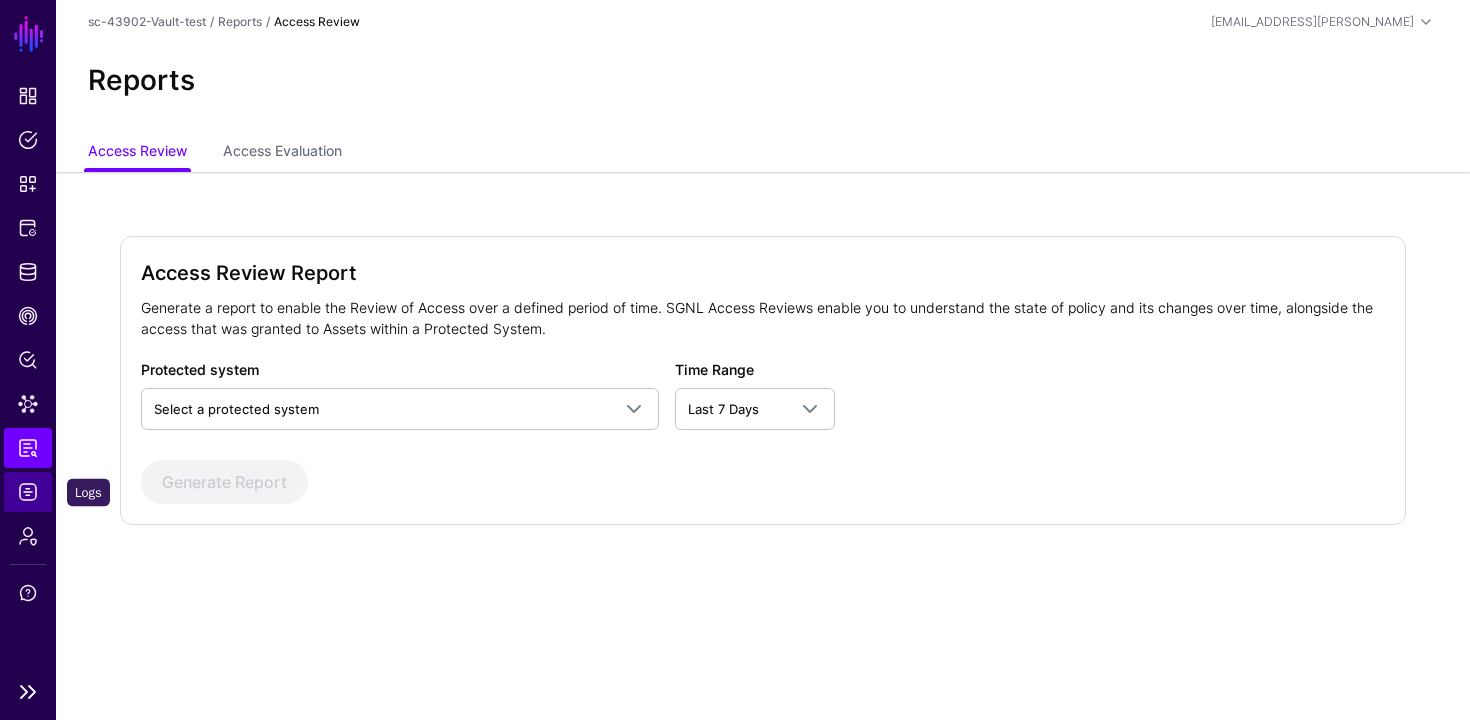 click on "Logs" 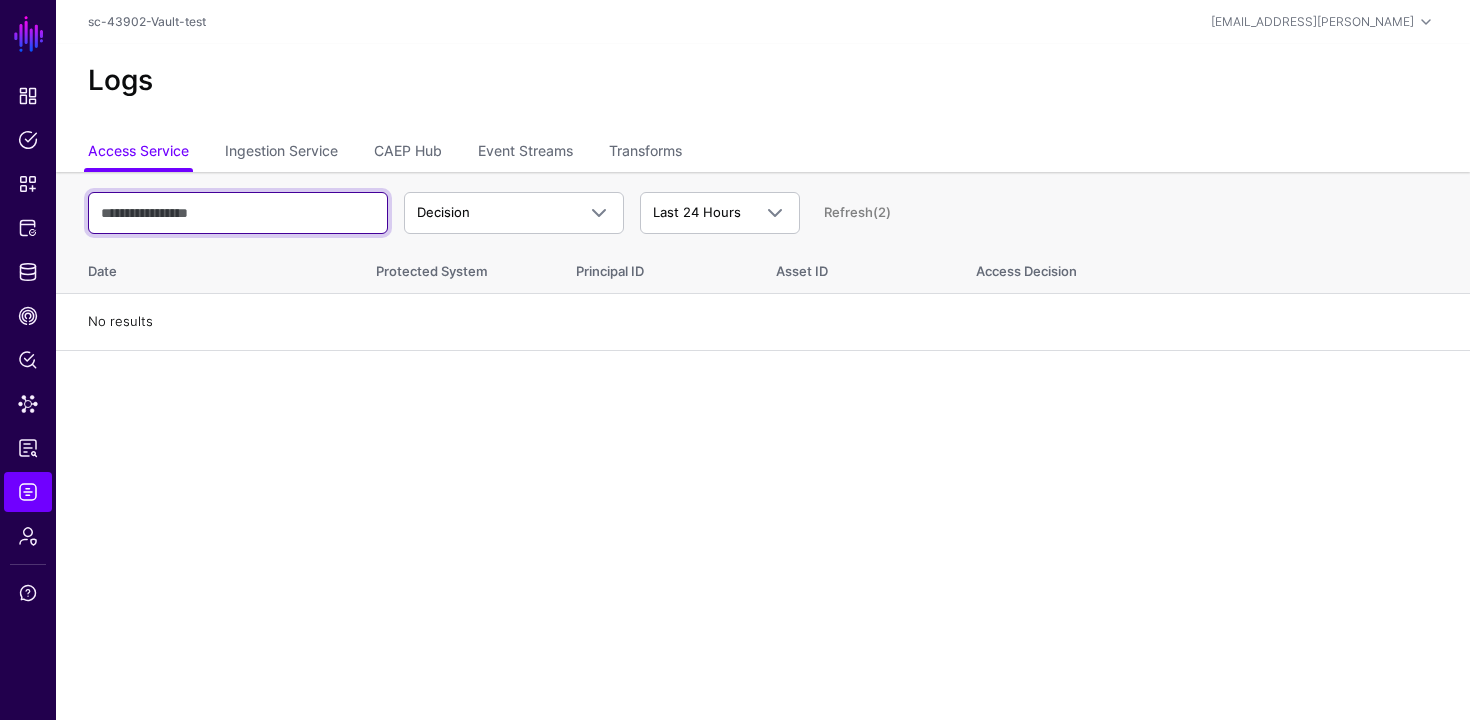 click at bounding box center [238, 213] 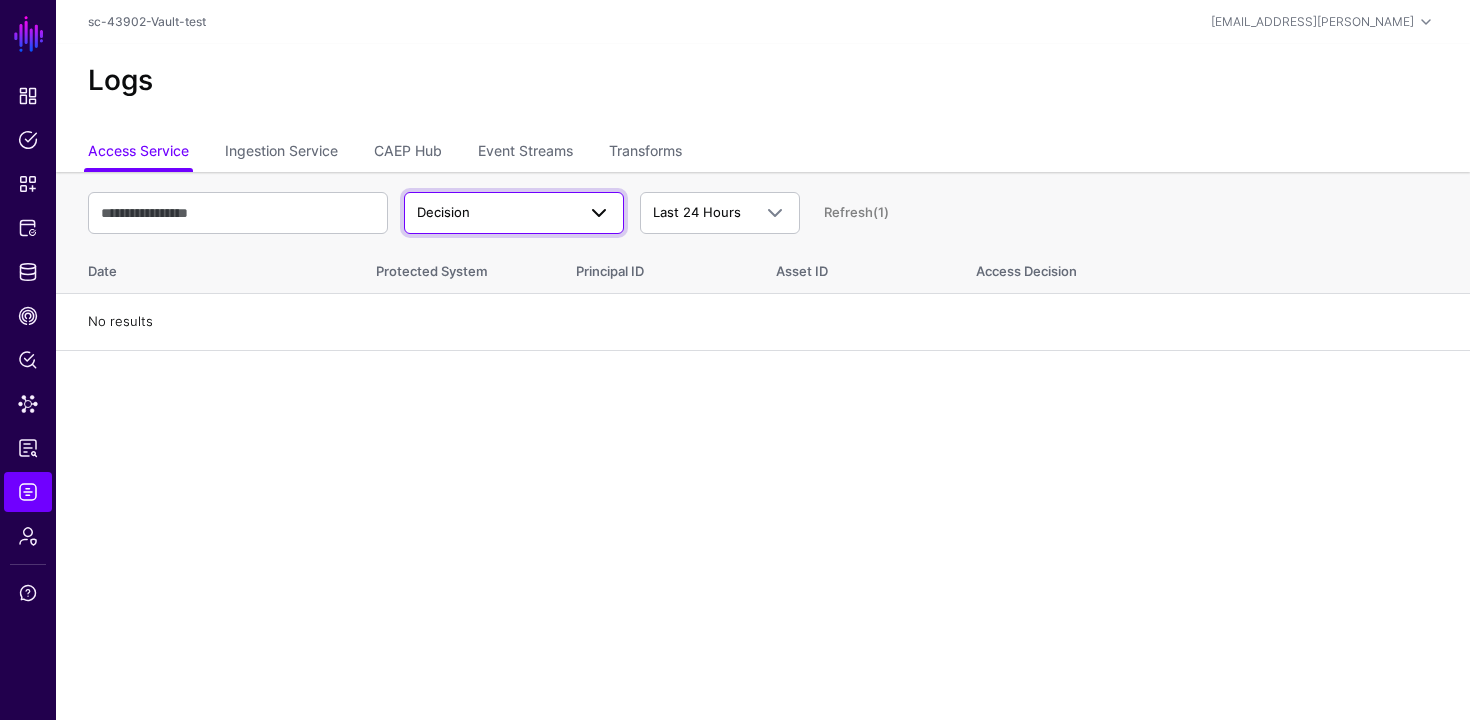 click on "Decision" at bounding box center (496, 213) 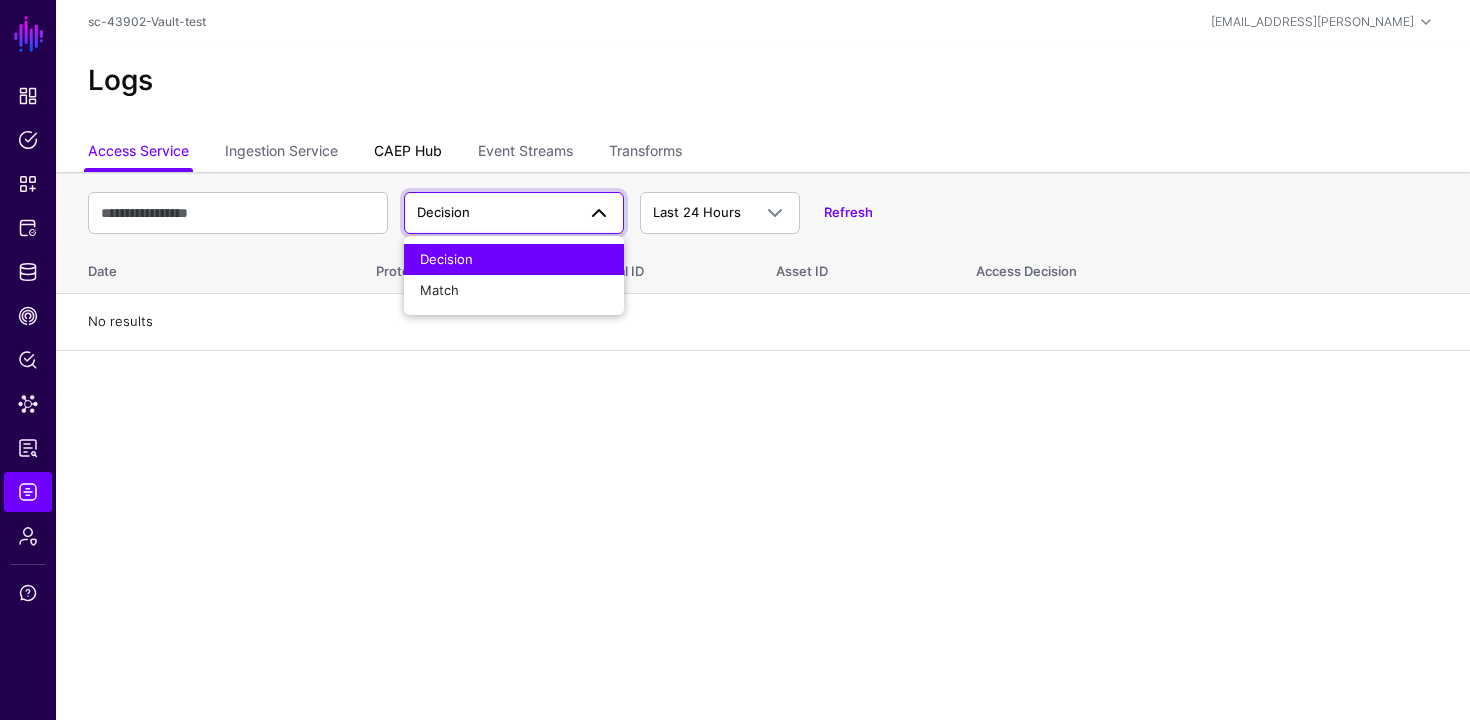 click on "CAEP Hub" 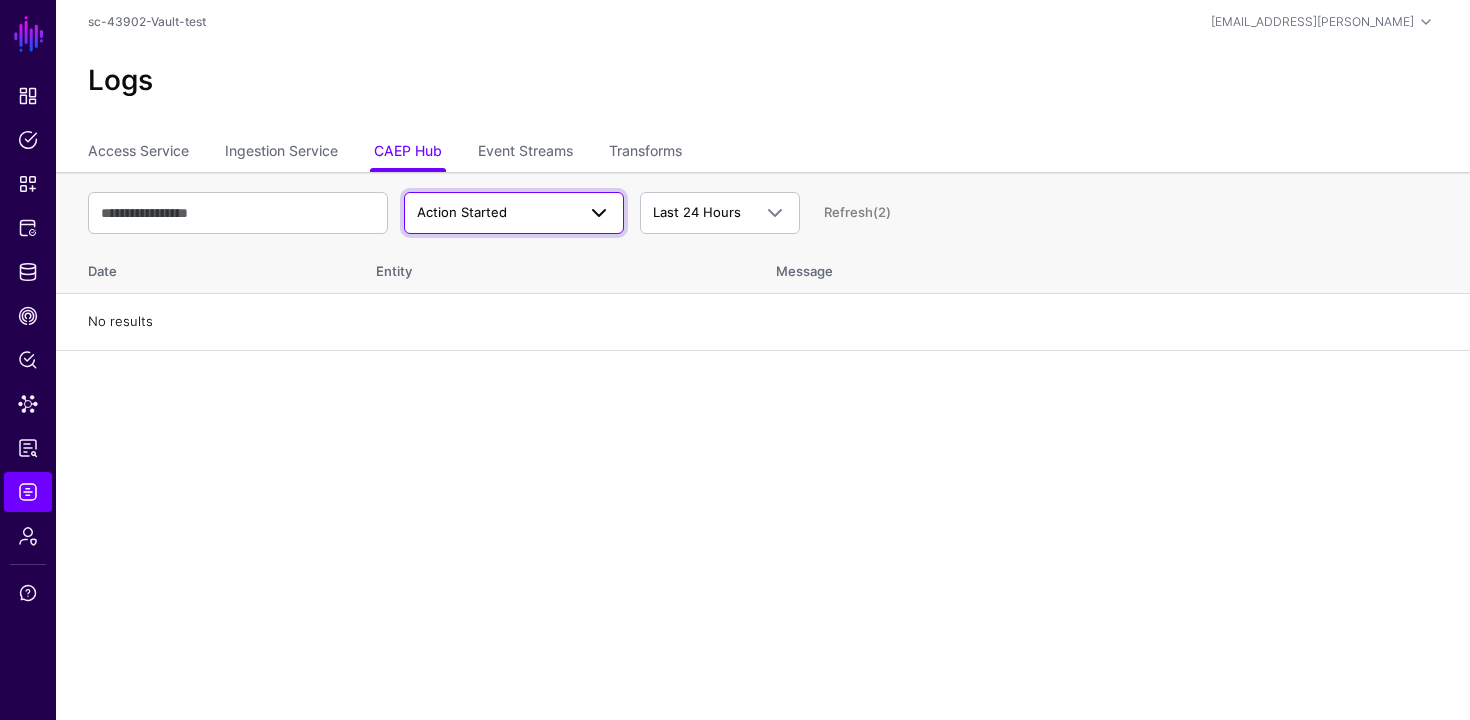 click on "Action Started" at bounding box center [496, 213] 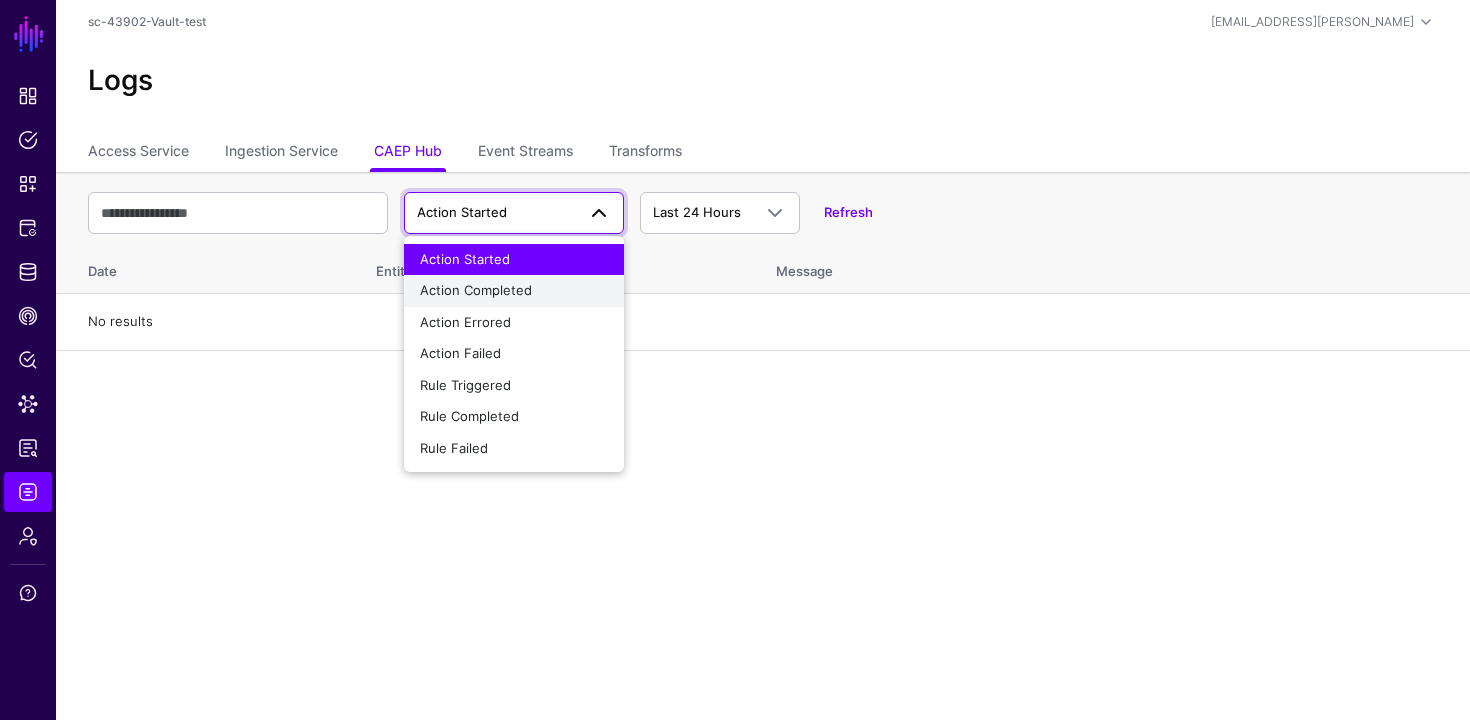 click on "Action Completed" at bounding box center [476, 290] 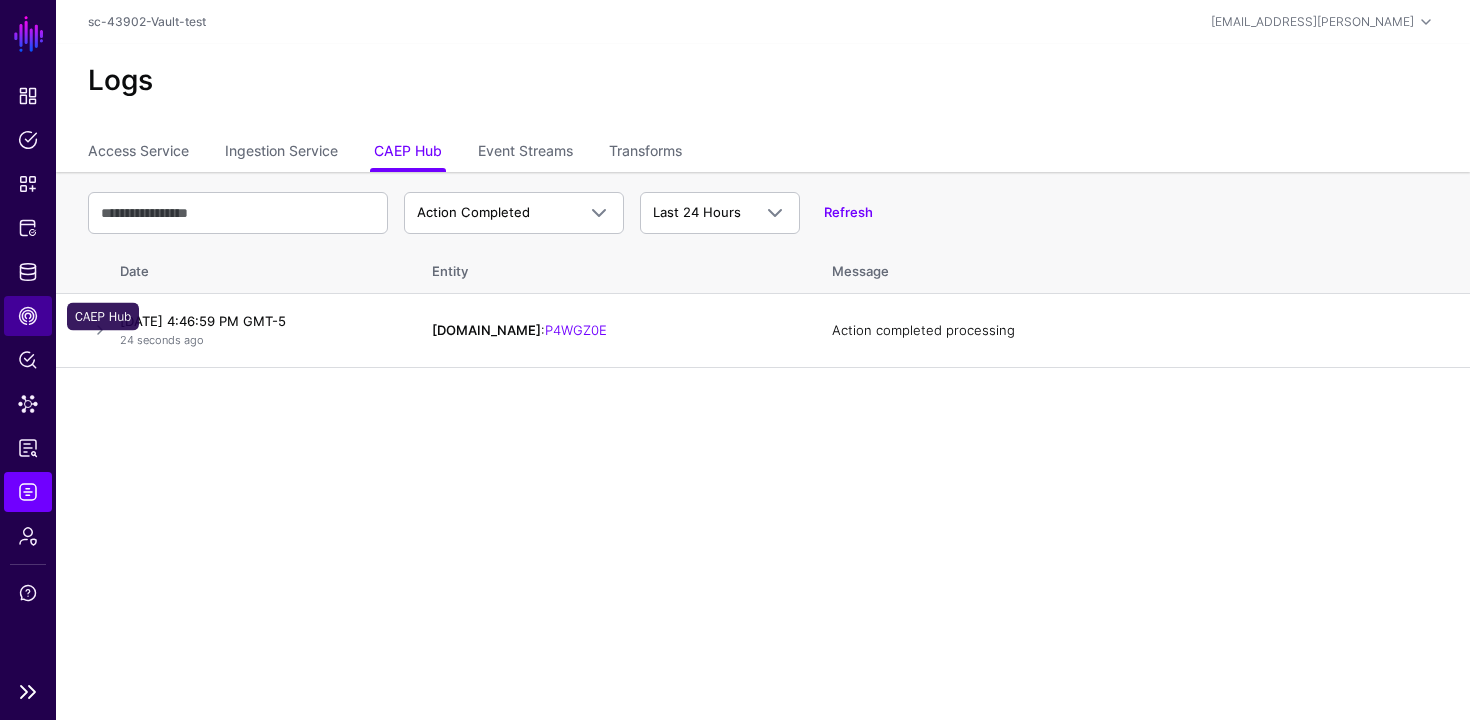 click on "CAEP Hub" 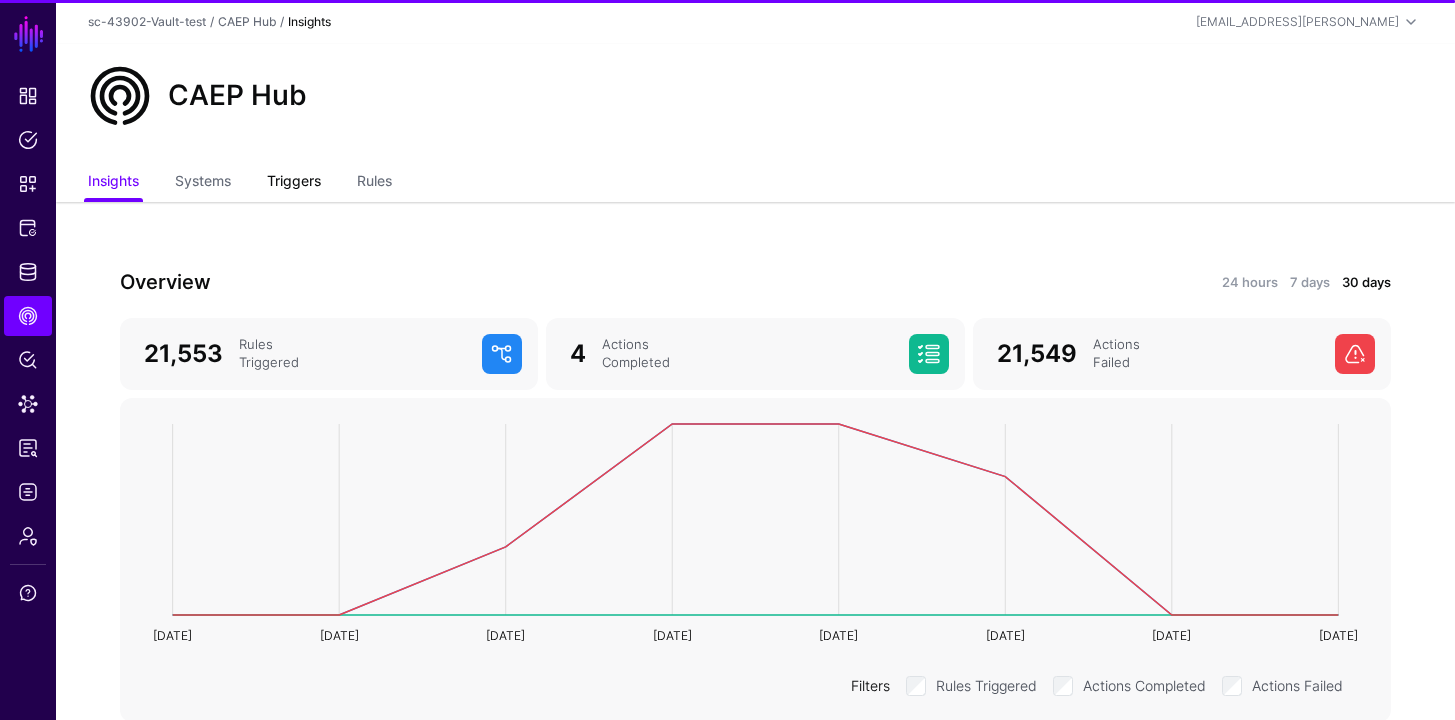 click on "Triggers" 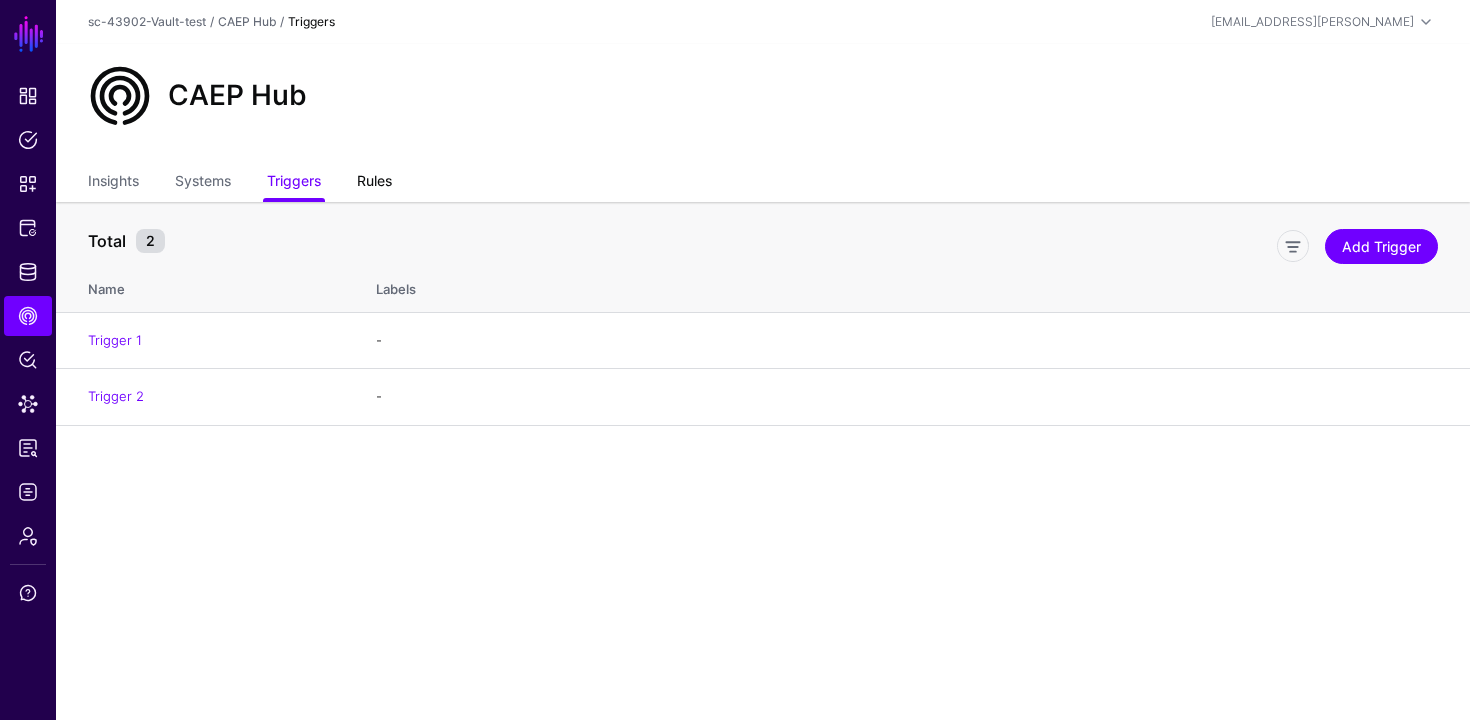 click on "Rules" 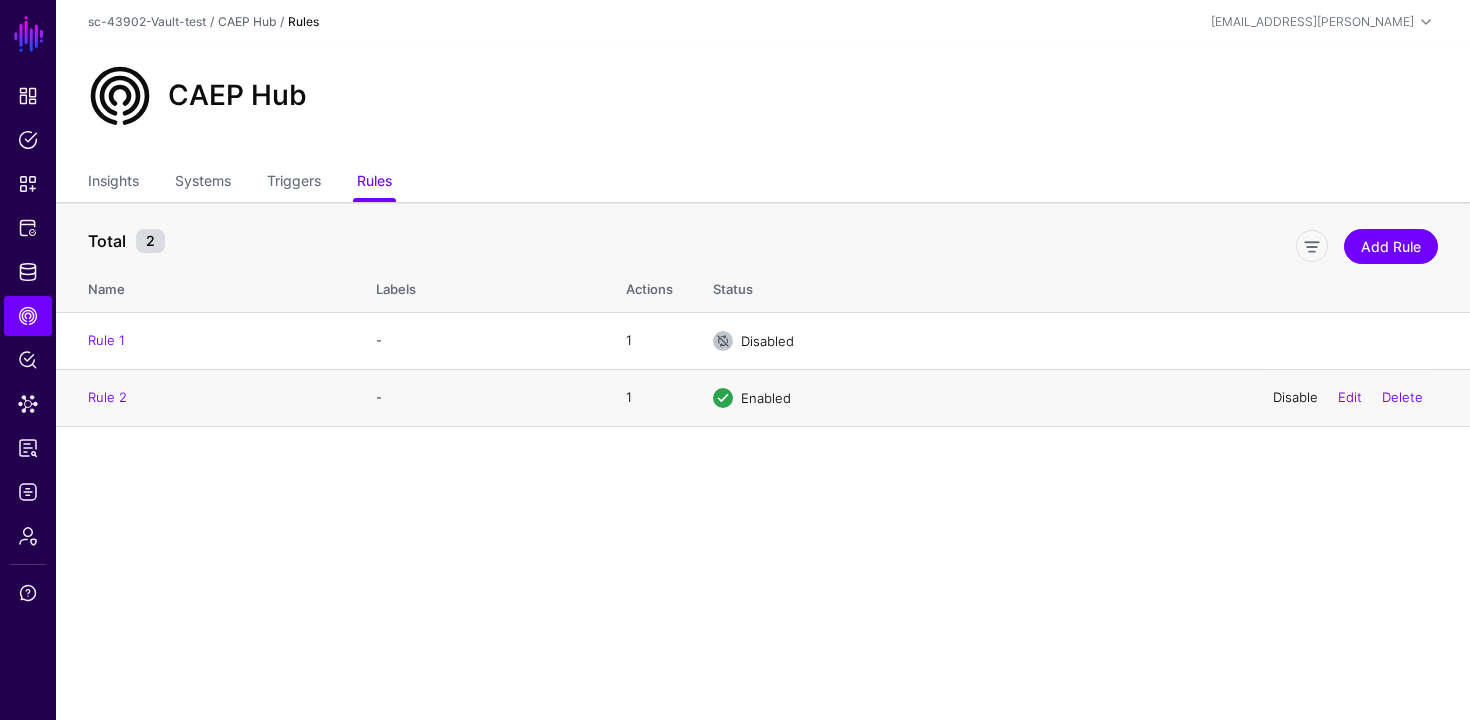 click on "Disable" 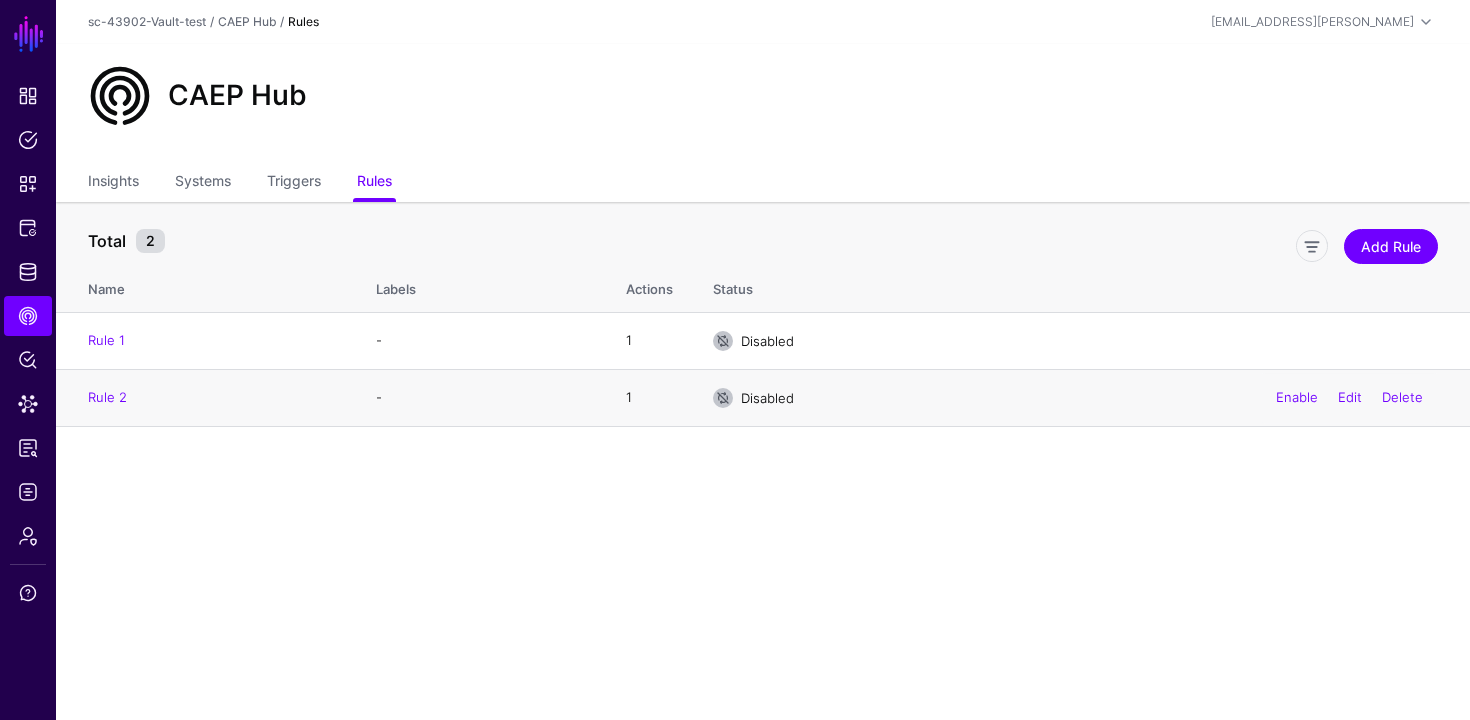 click on "Enable  Edit   Delete" 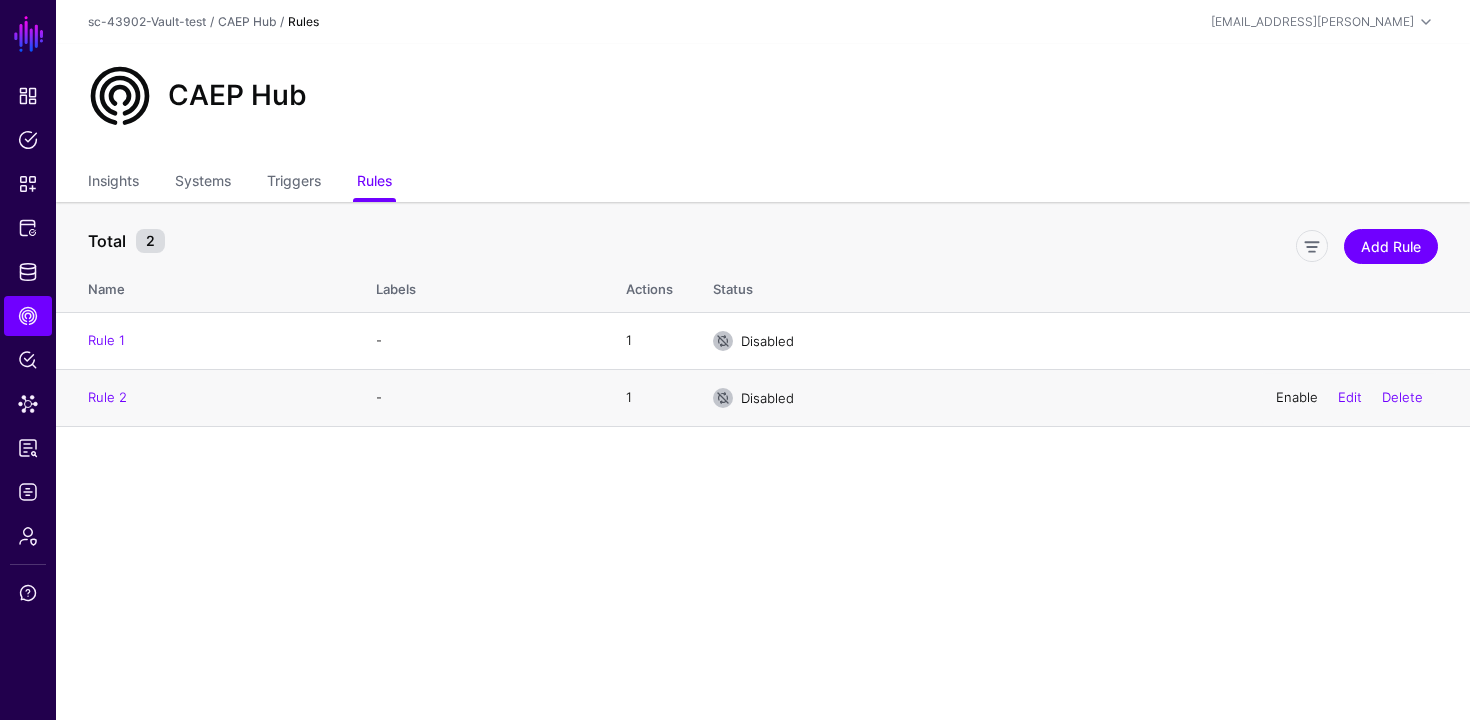 click on "Enable" 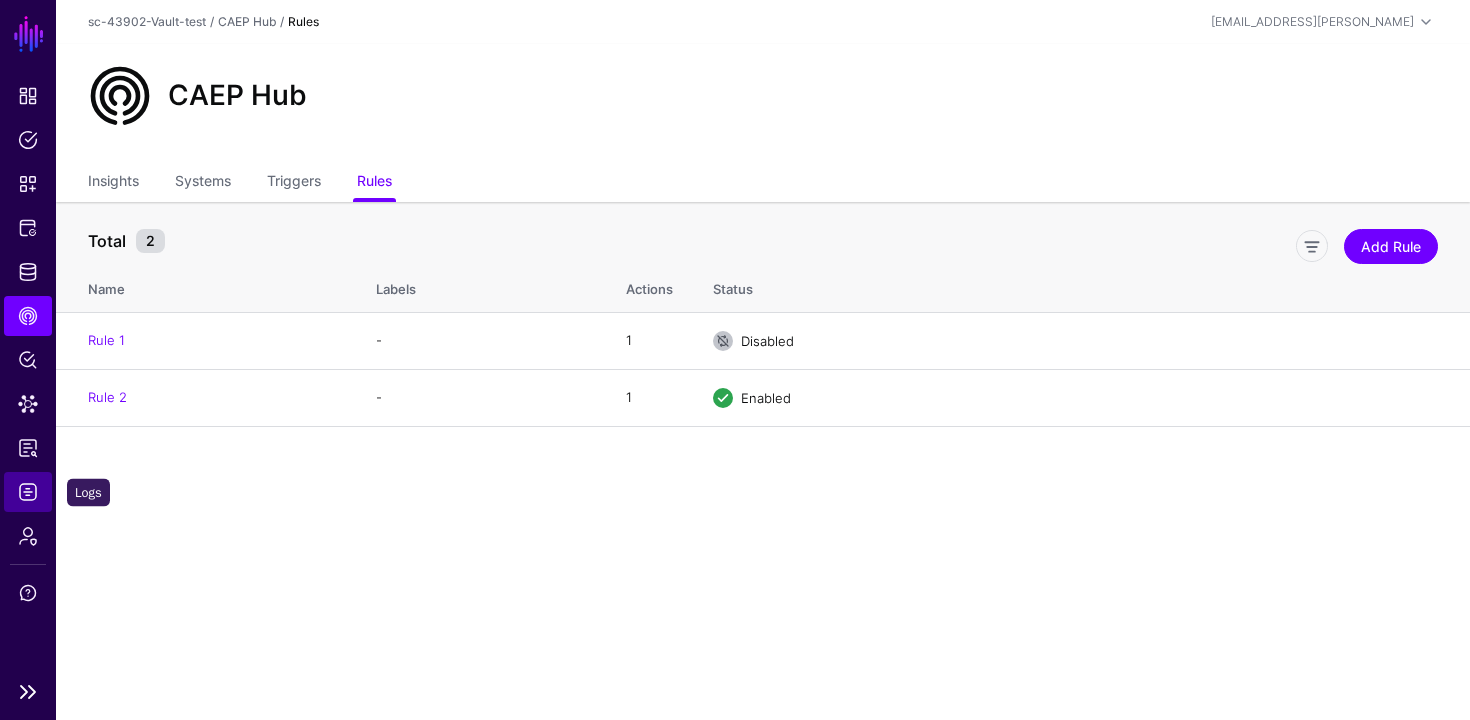 click on "Logs" 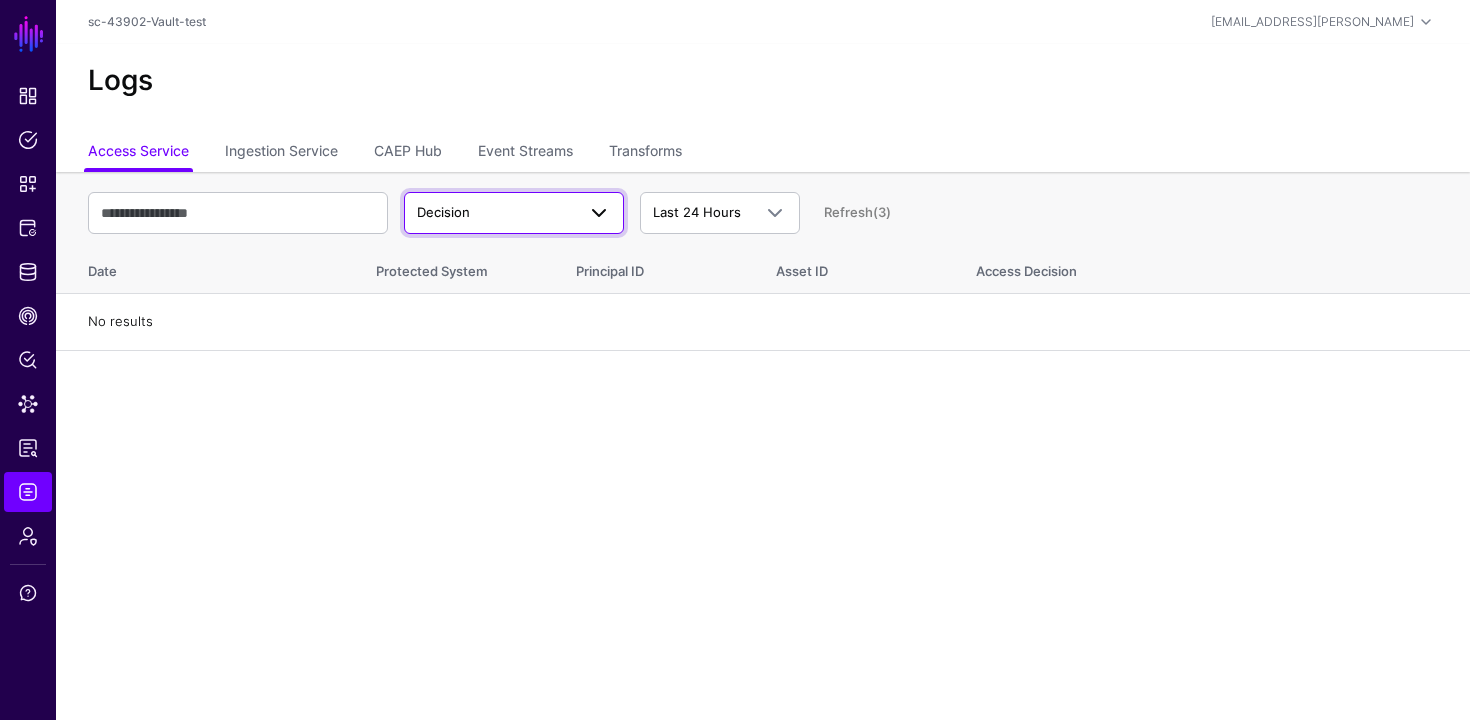 click at bounding box center (593, 213) 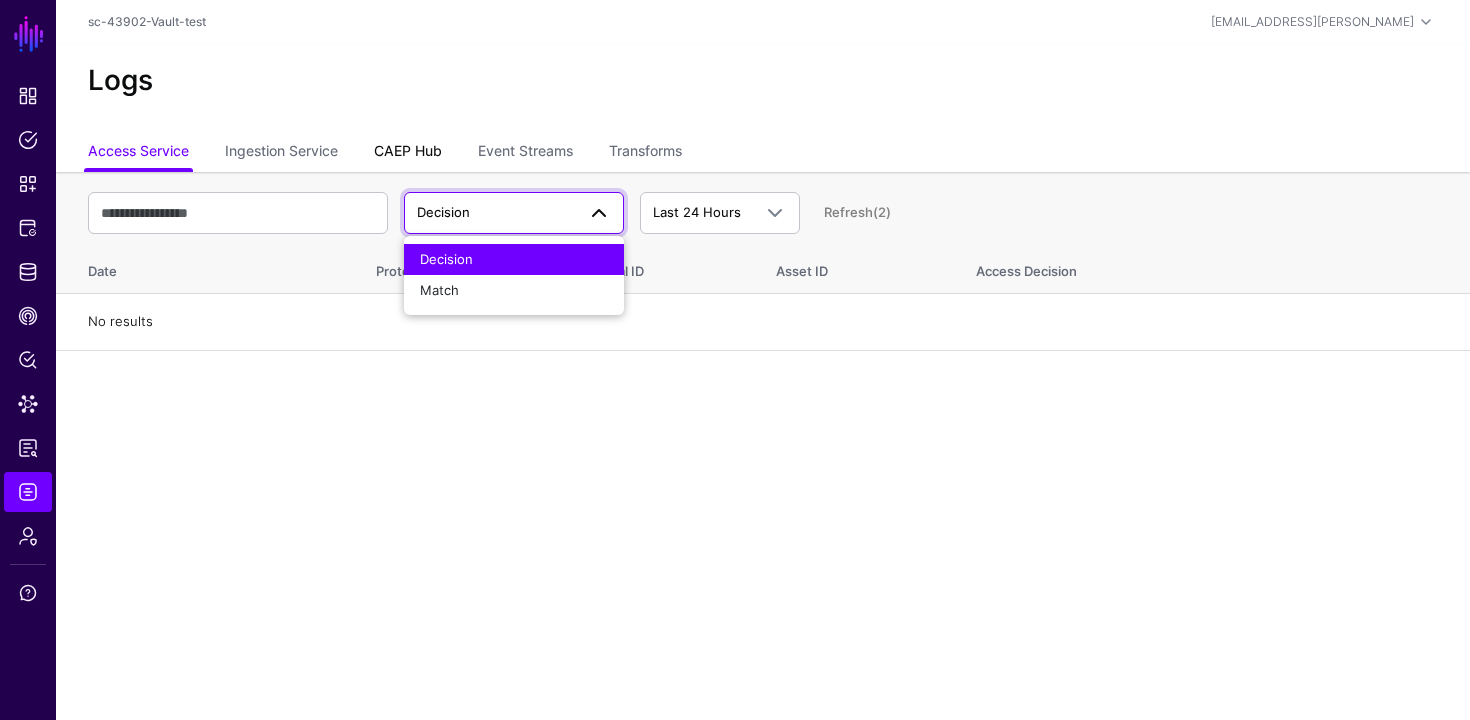 click on "CAEP Hub" 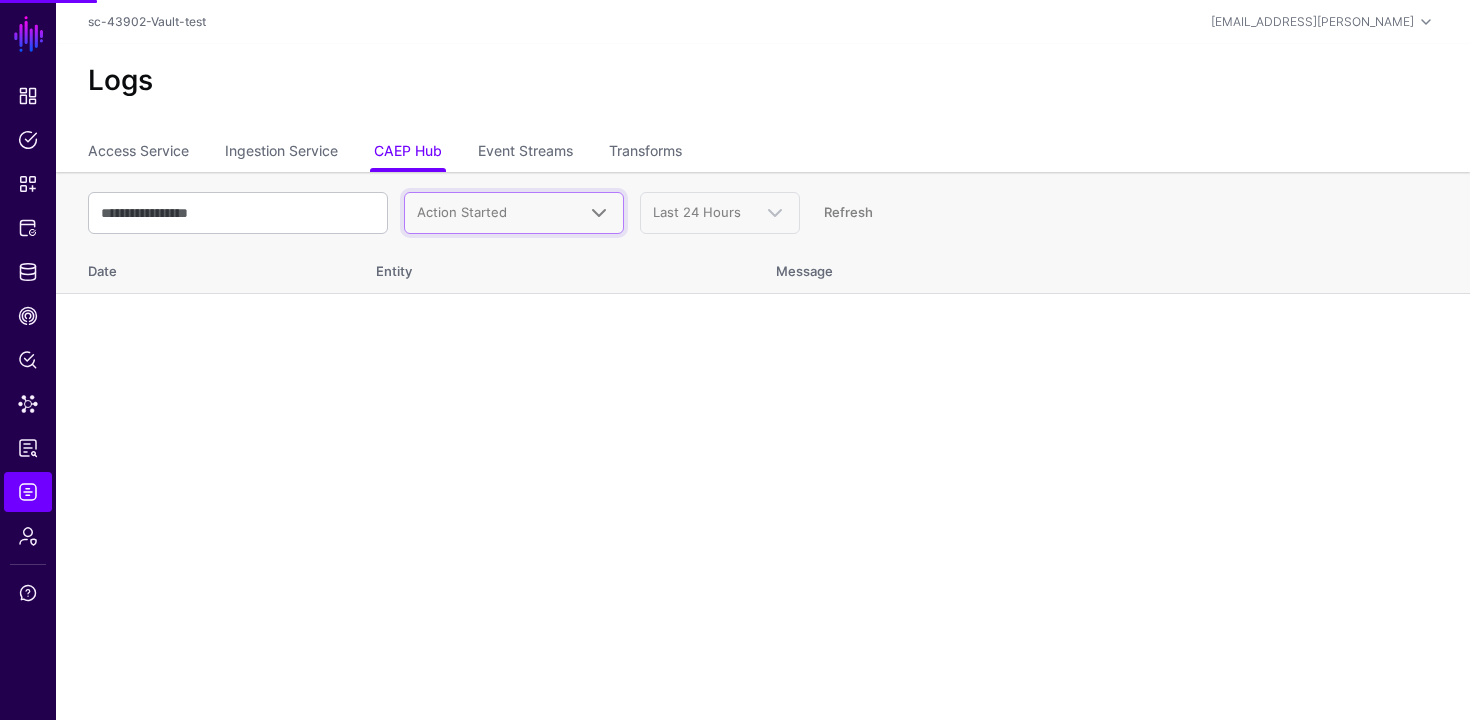 click on "Action Started" at bounding box center (496, 213) 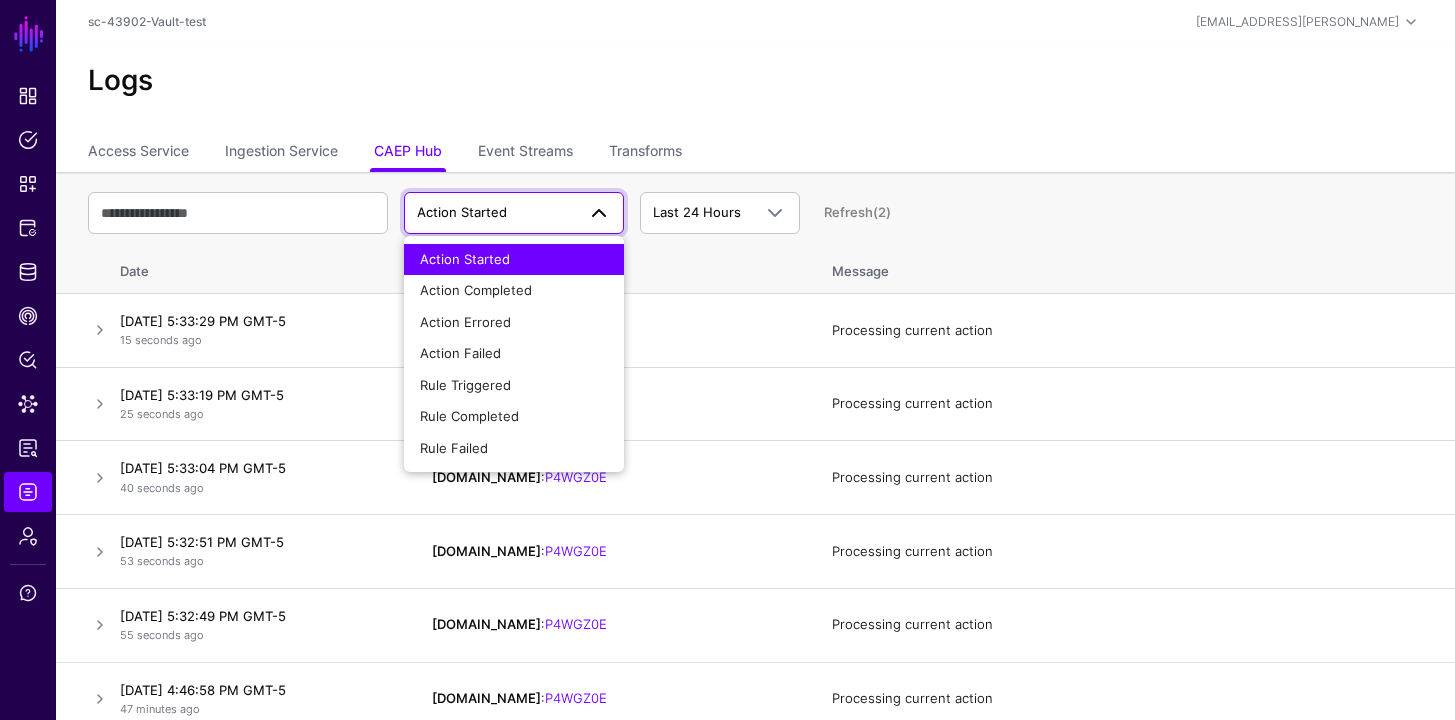 click on "Message" at bounding box center [1133, 268] 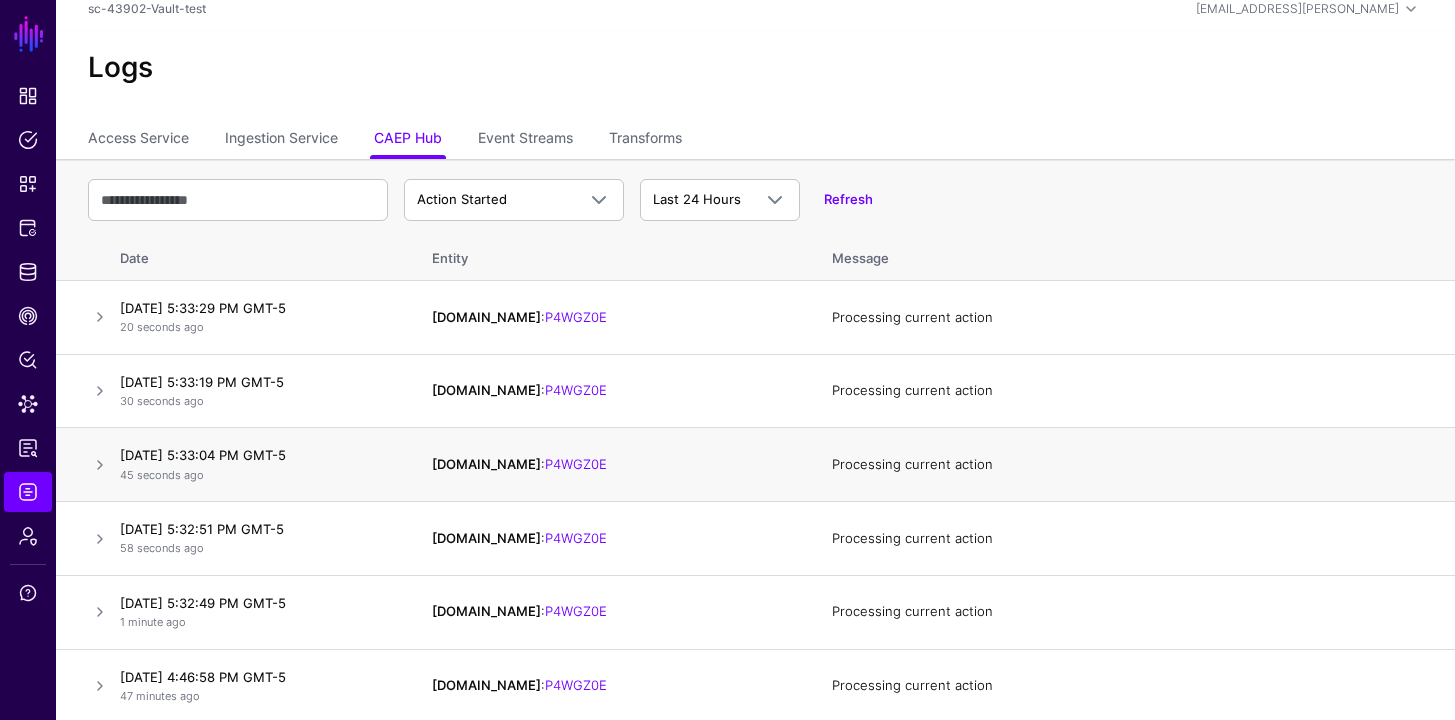 scroll, scrollTop: 16, scrollLeft: 0, axis: vertical 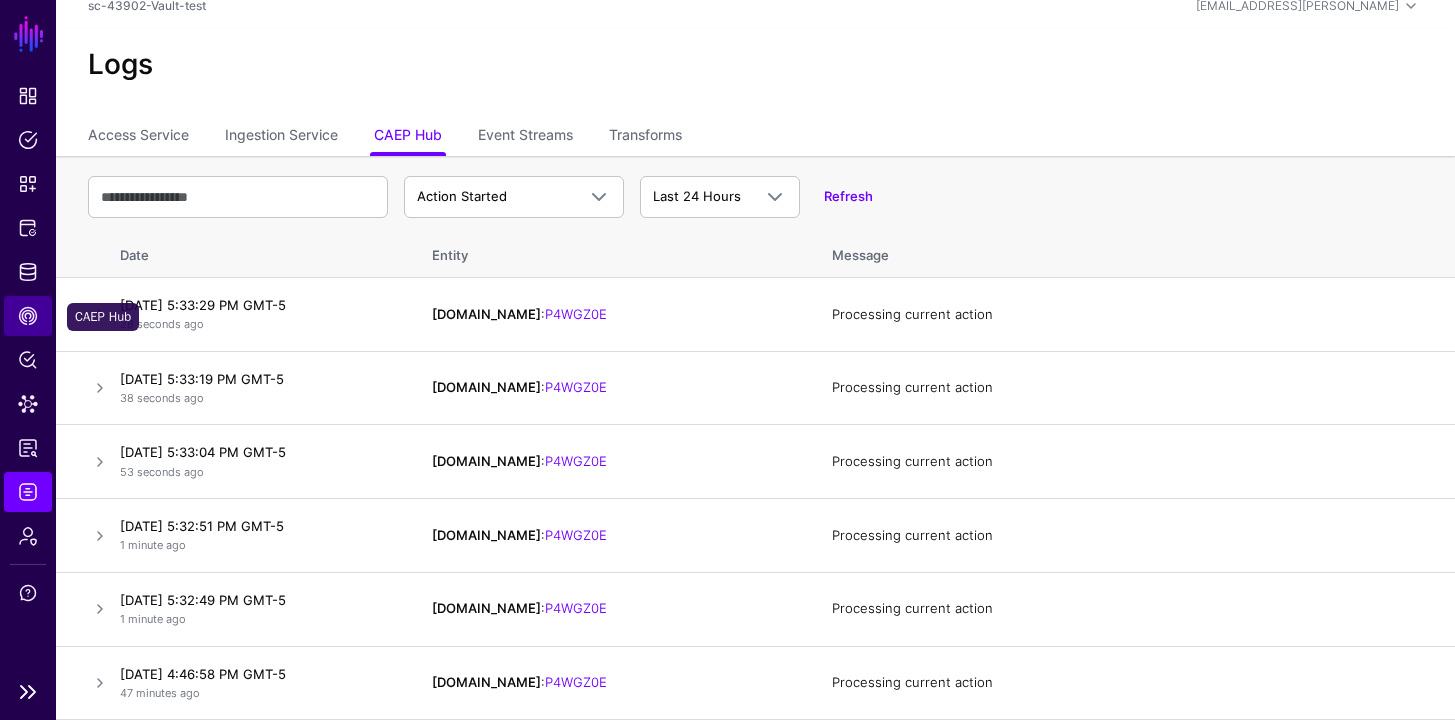 click on "CAEP Hub" 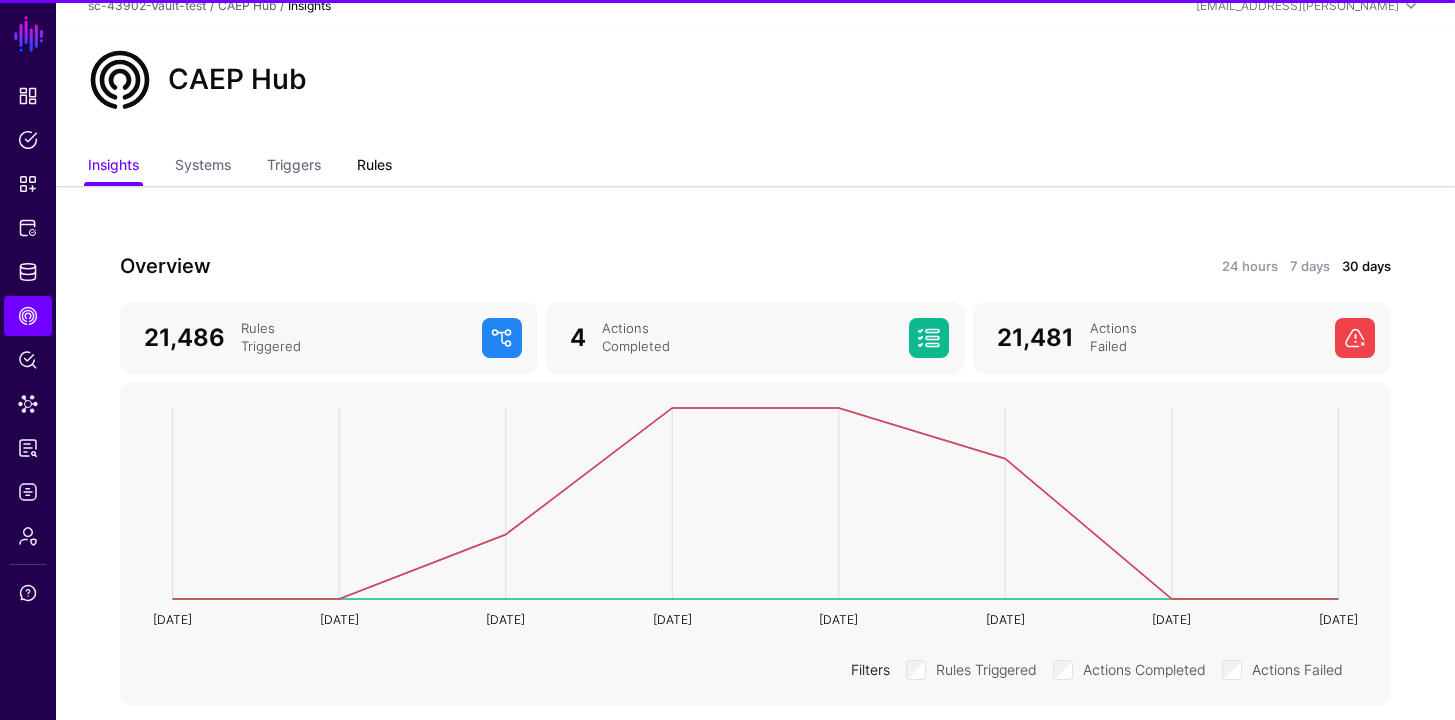 click on "Rules" 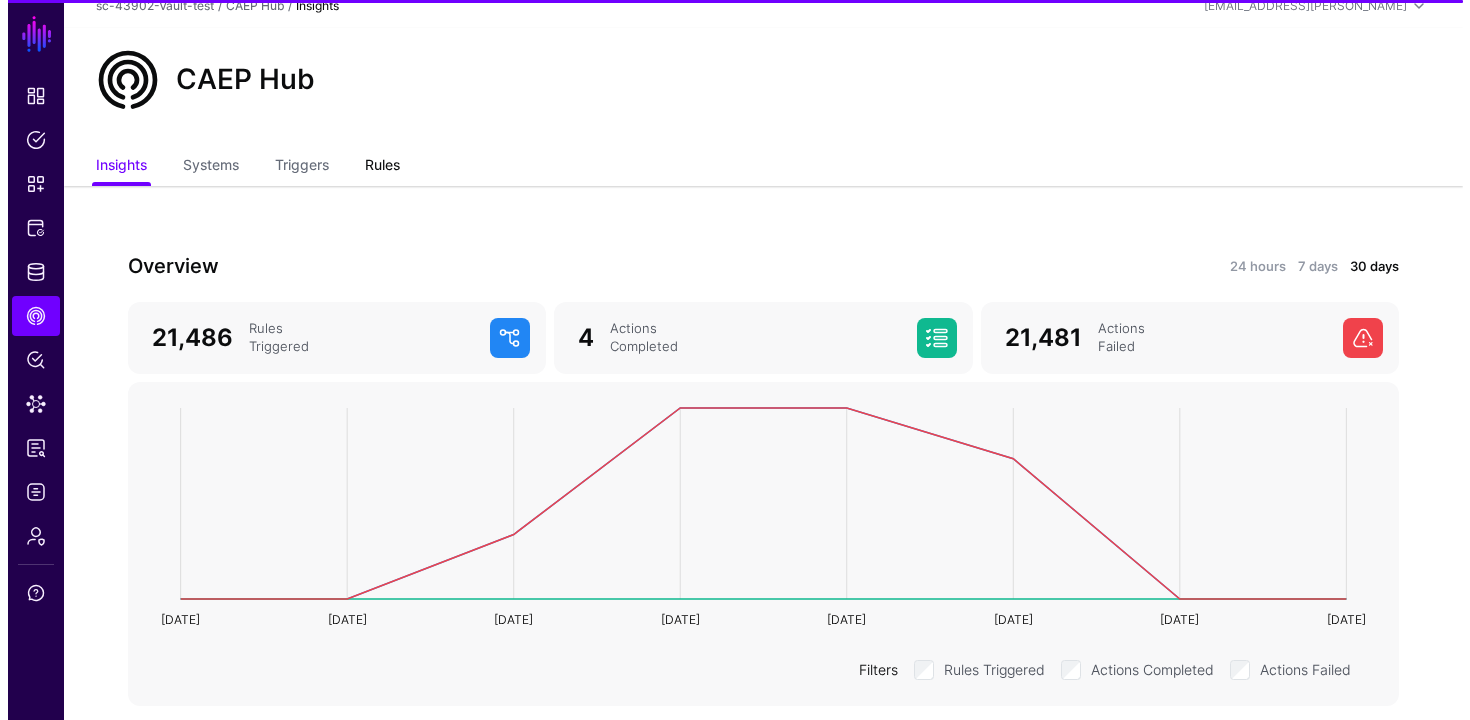 scroll, scrollTop: 0, scrollLeft: 0, axis: both 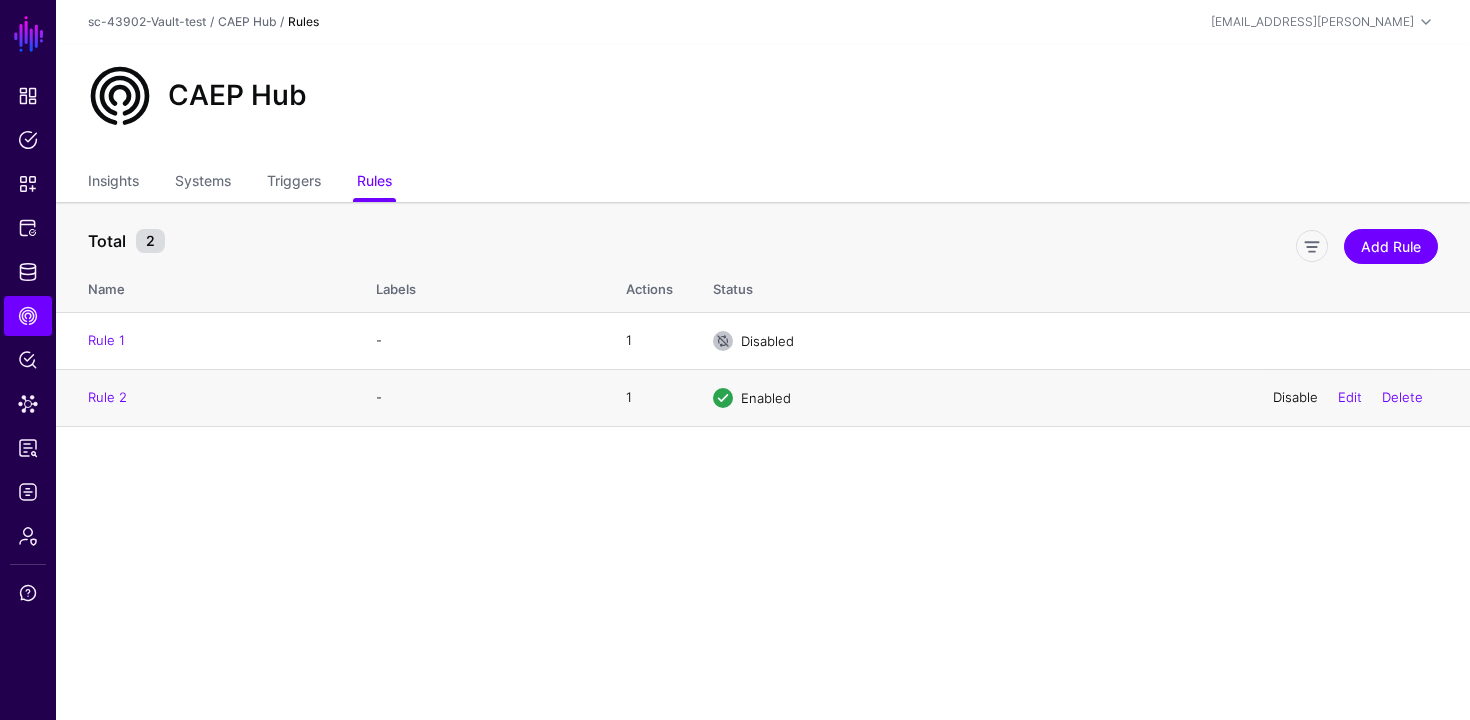 click on "Disable" 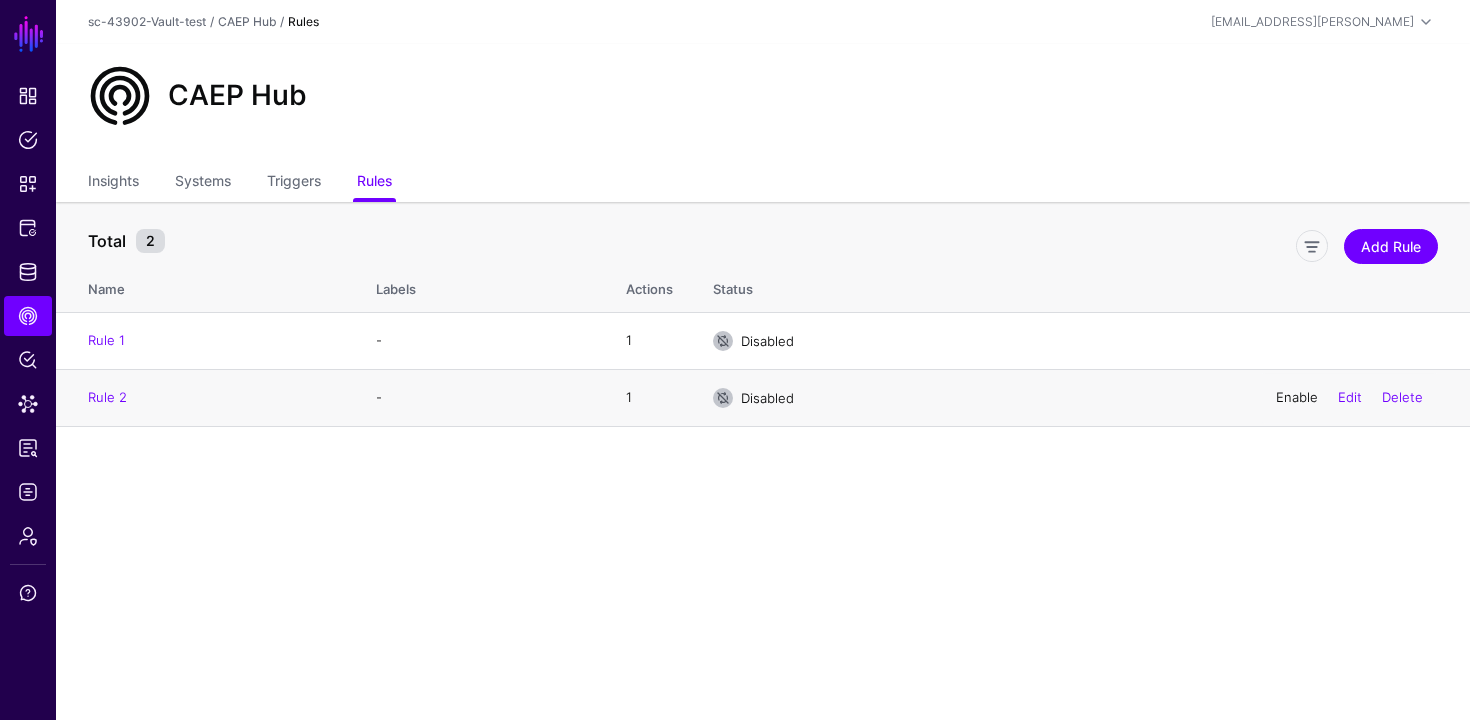 click on "Enable" 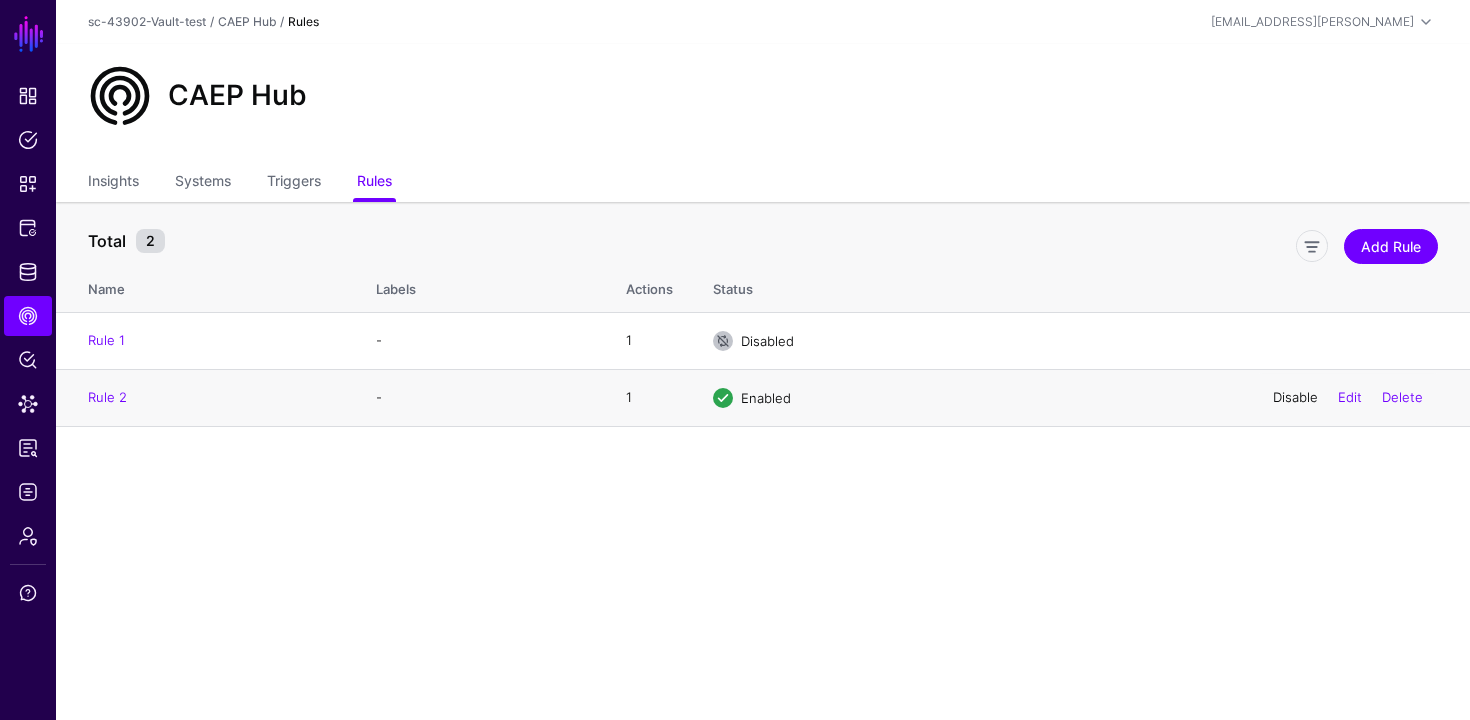 click on "Disable" 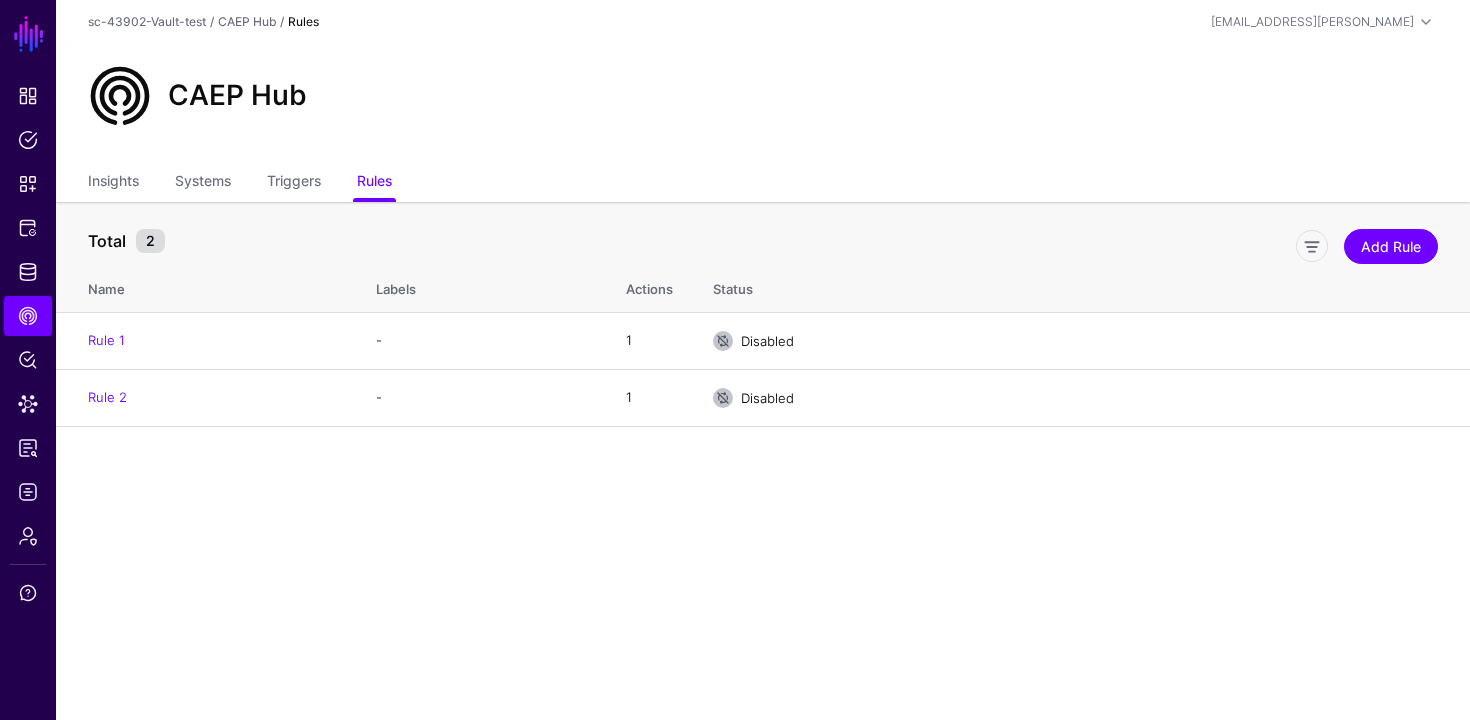 scroll, scrollTop: 0, scrollLeft: 0, axis: both 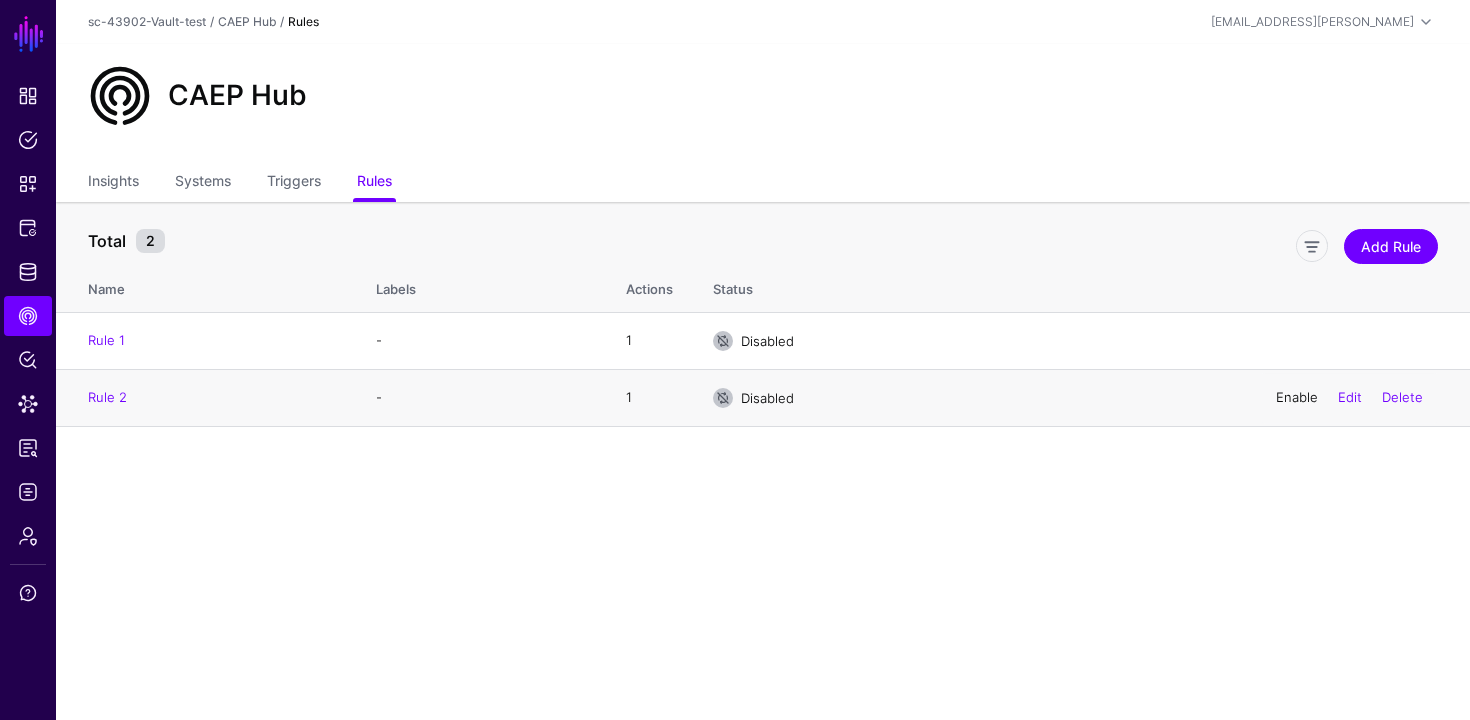 click on "Enable" 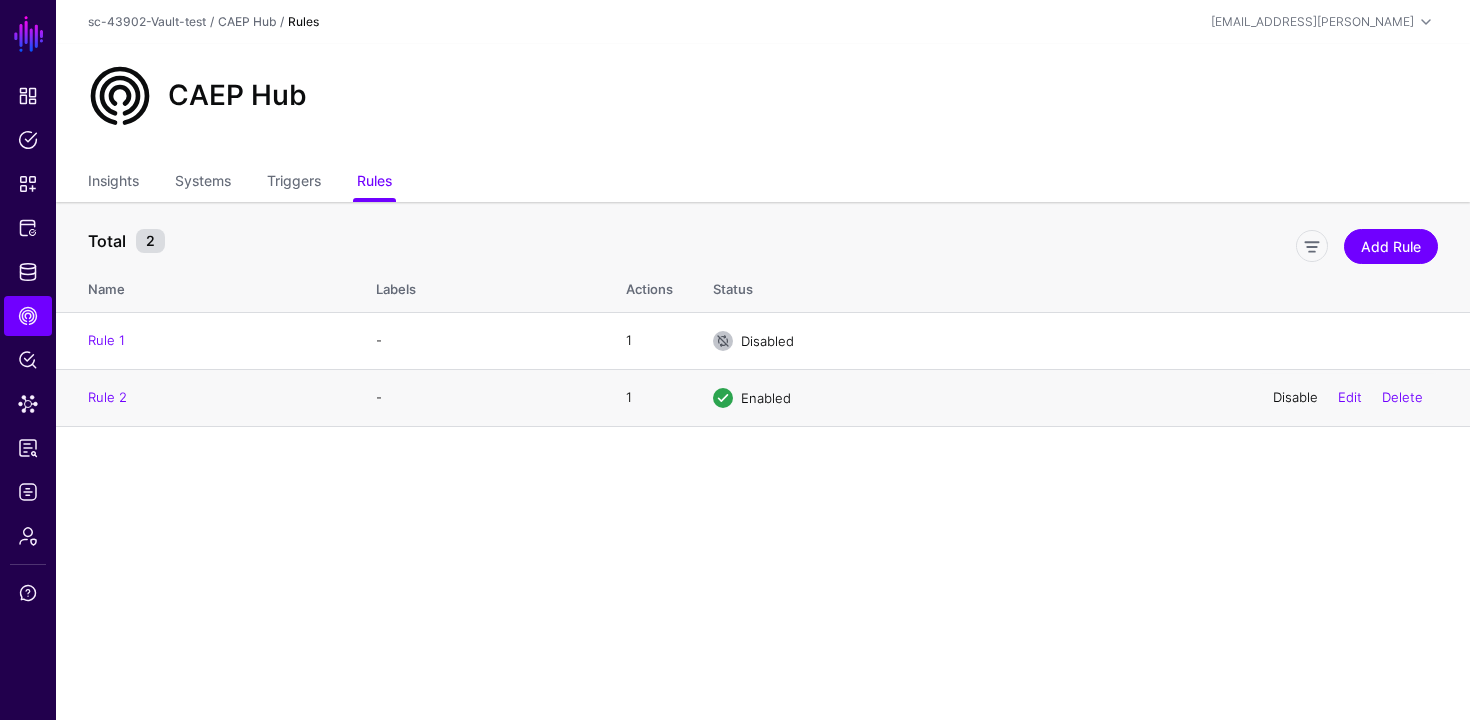 click on "Disable" 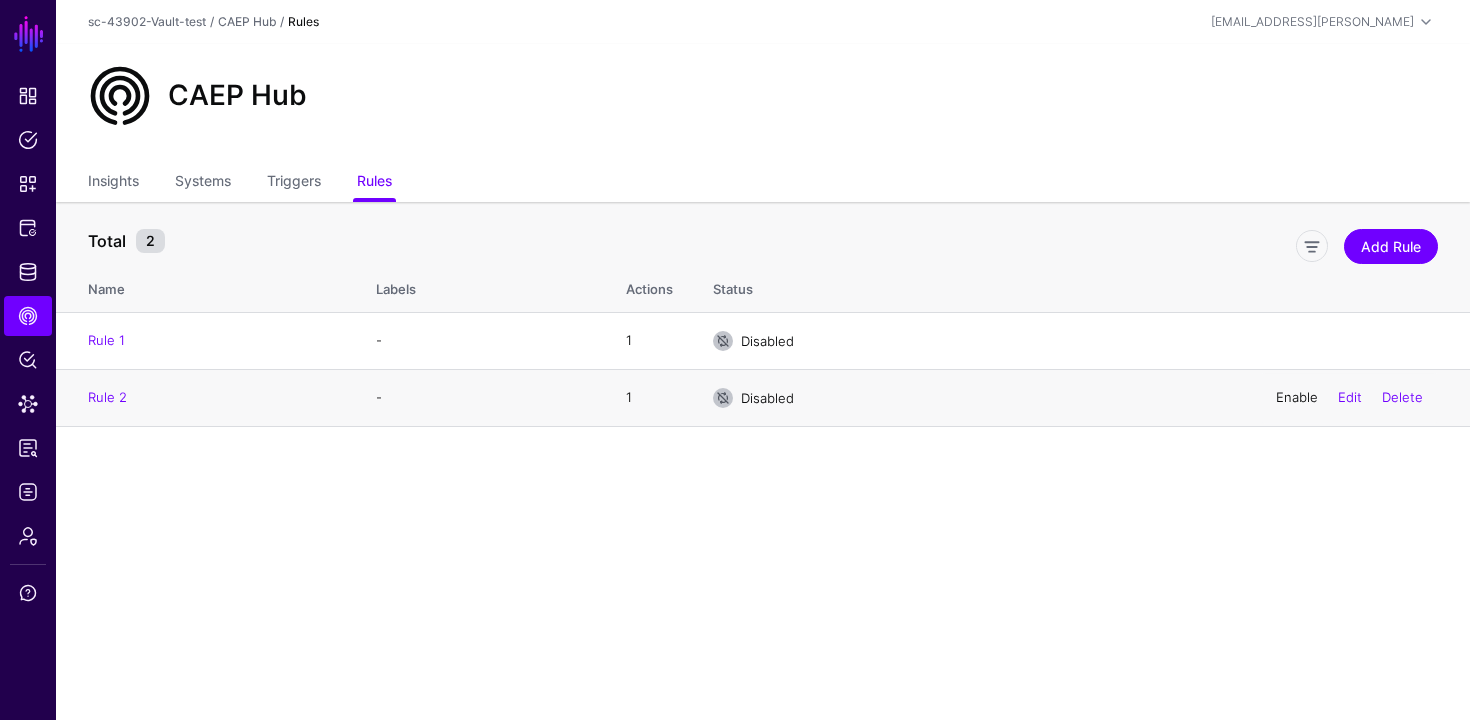 click on "Enable" 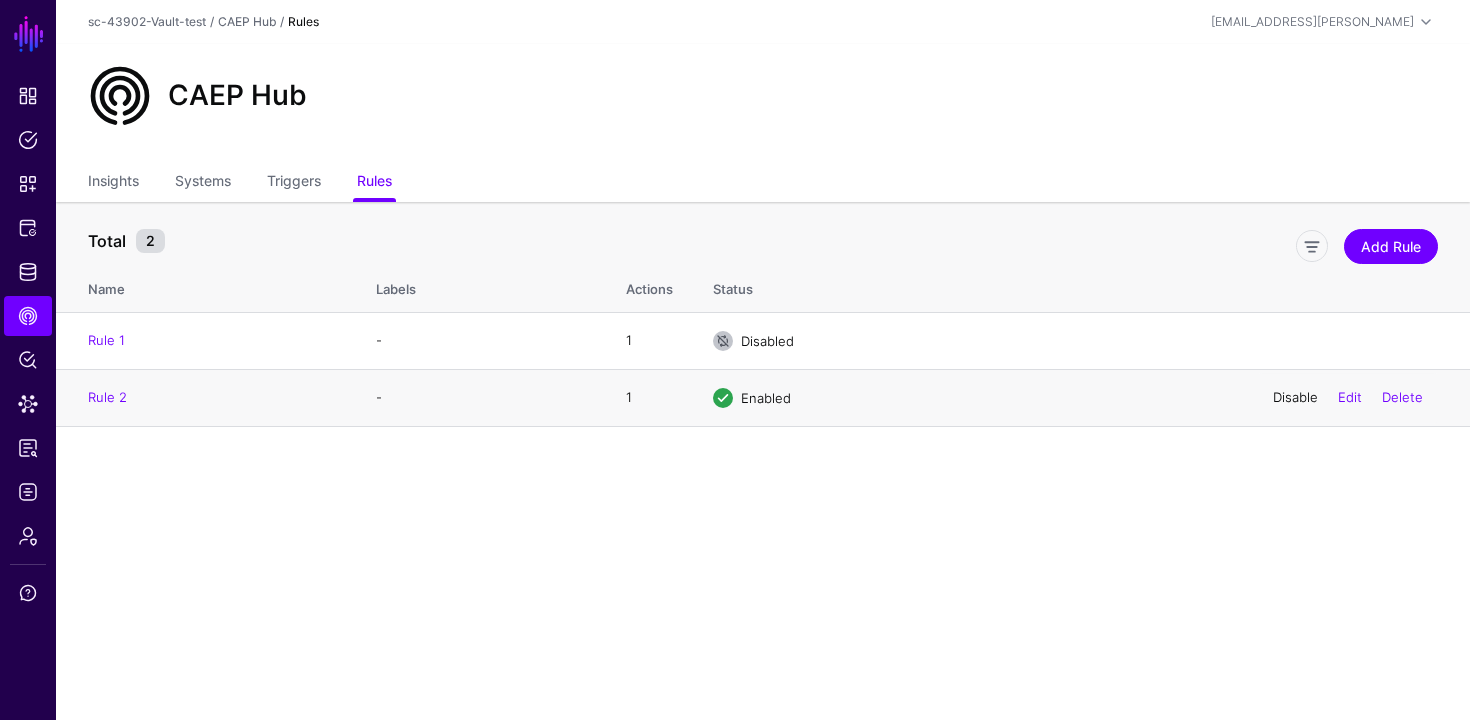 click on "Disable" 